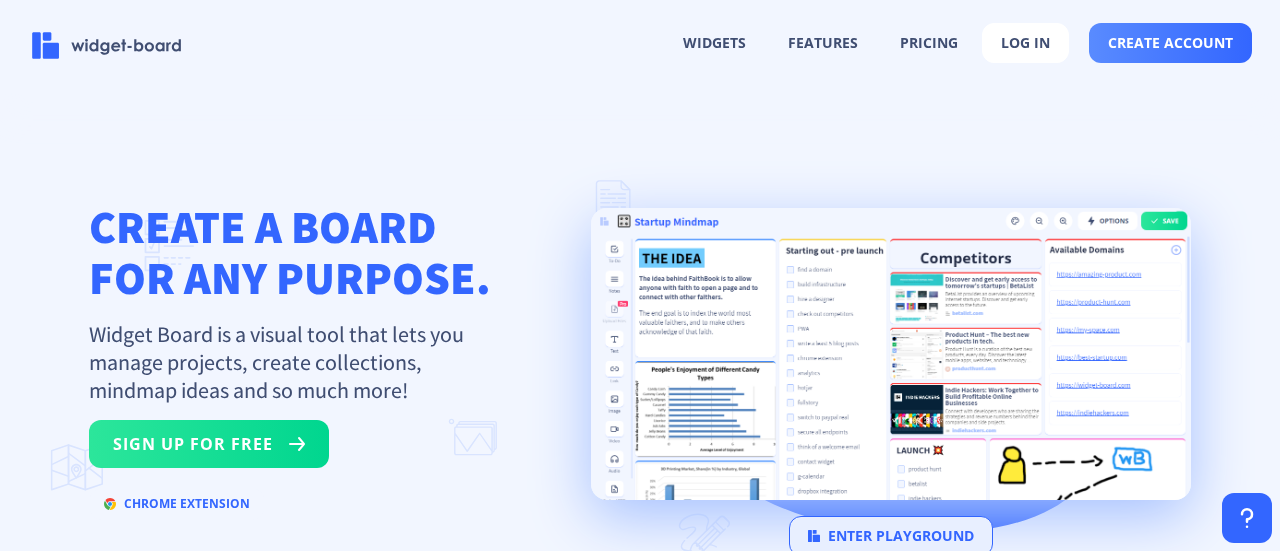 scroll, scrollTop: 0, scrollLeft: 0, axis: both 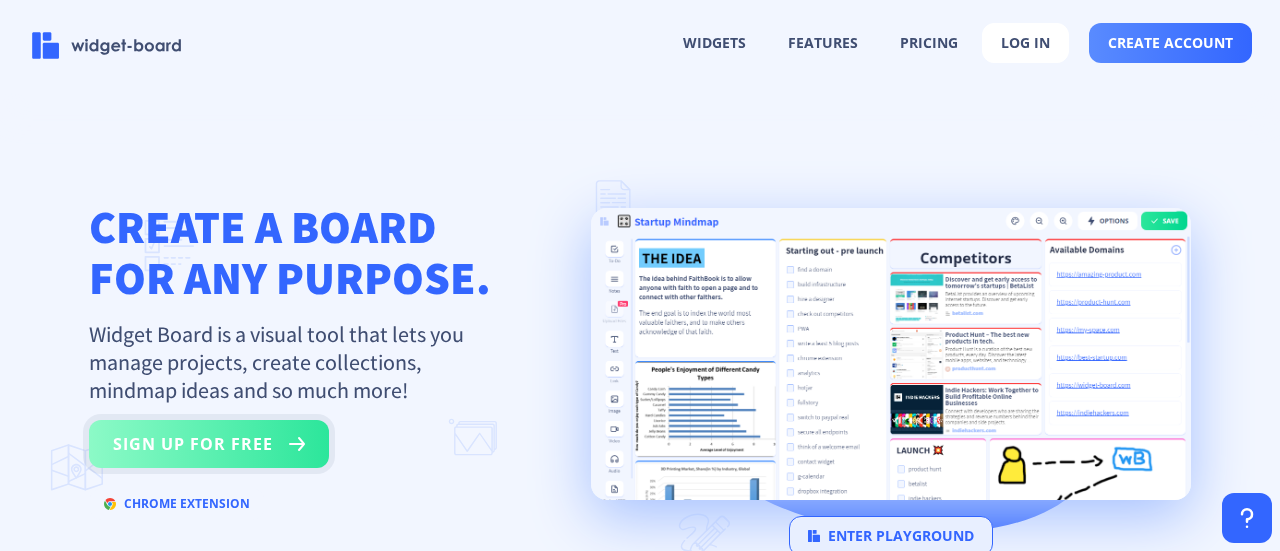 click on "sign up for free" at bounding box center [209, 444] 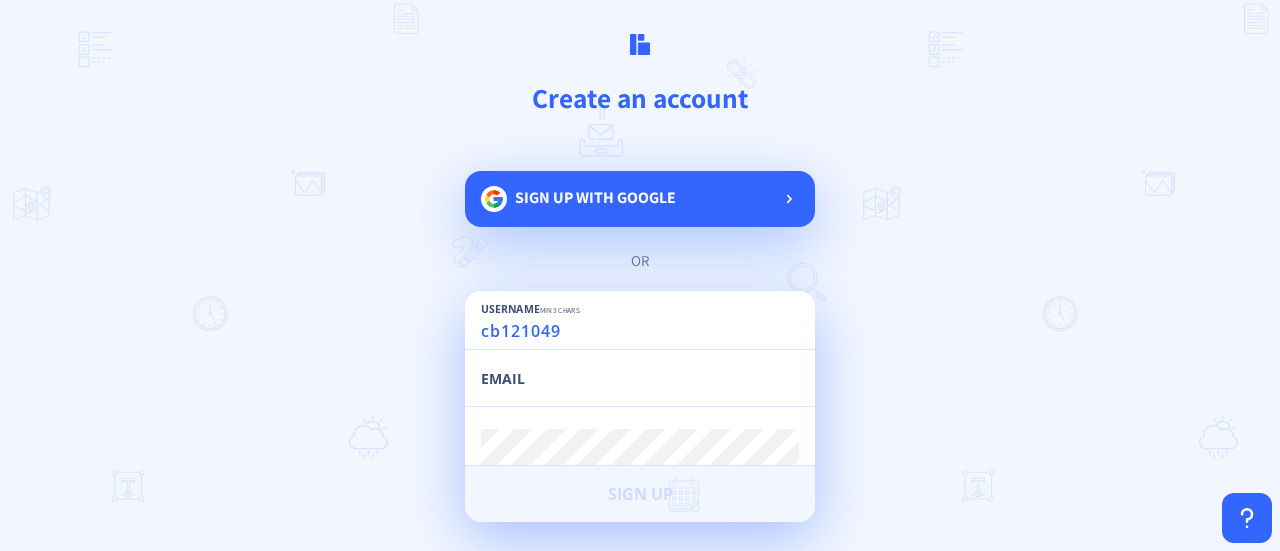 type on "cb121049" 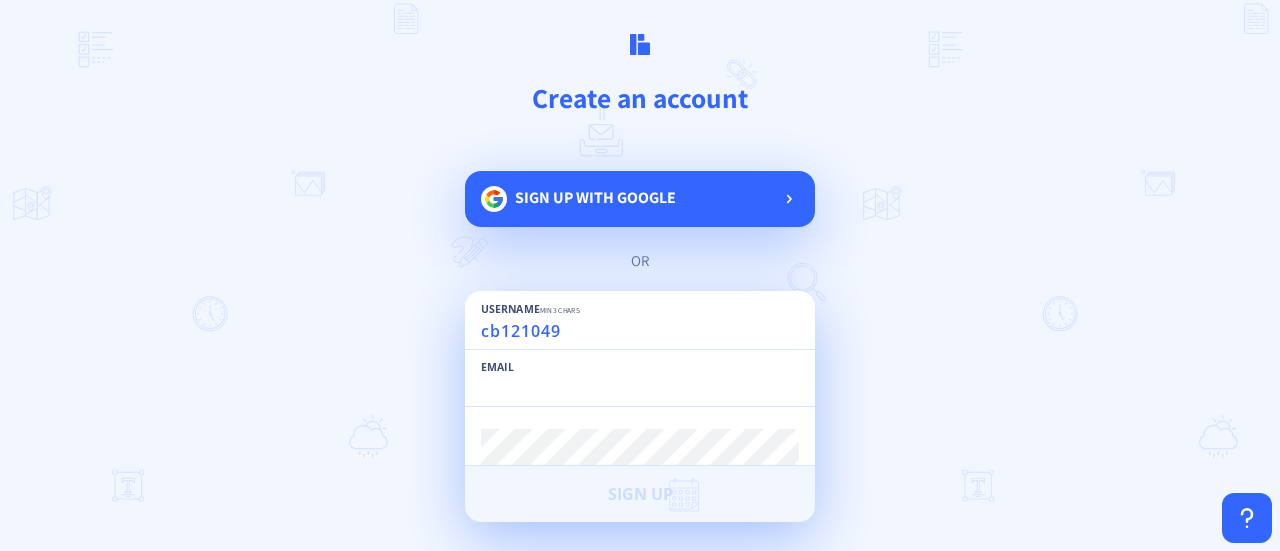 click 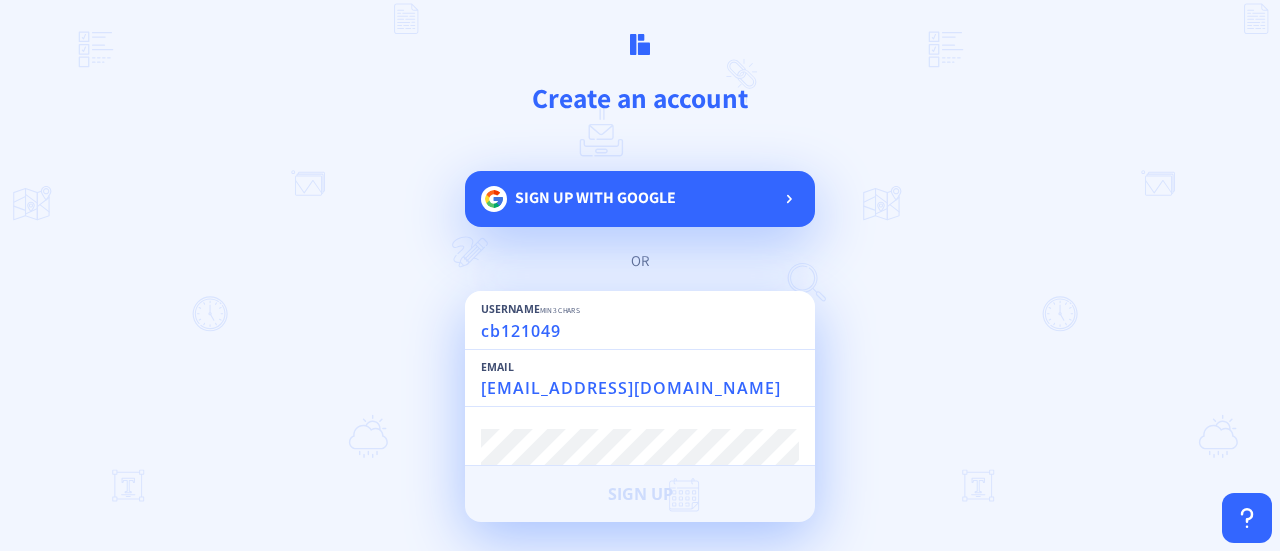 type on "cb070576@gmail.com" 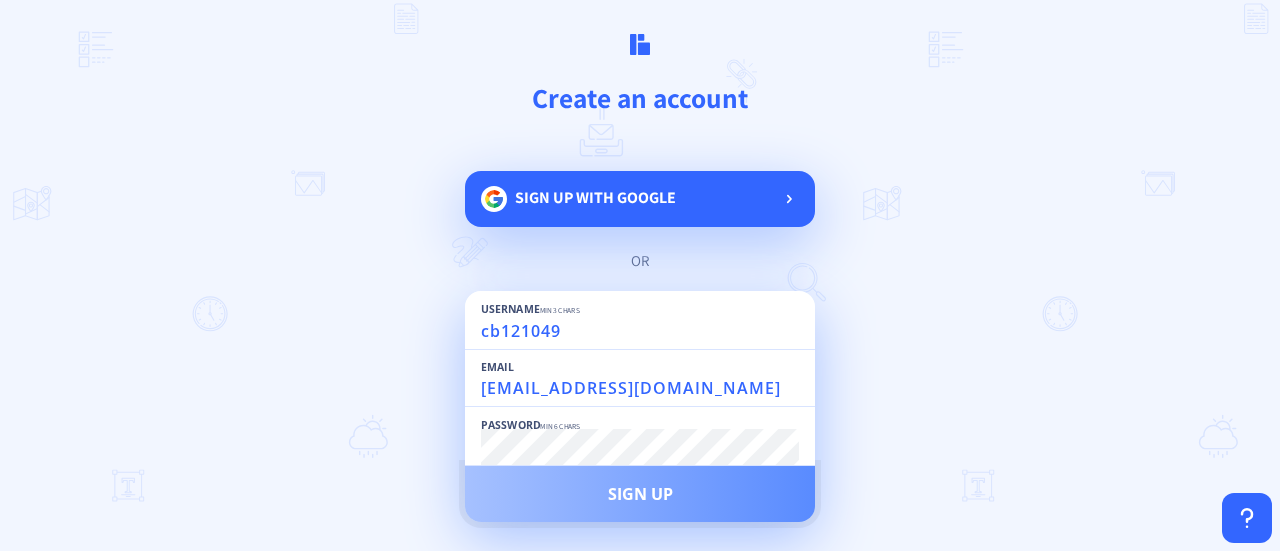 click on "Sign Up" 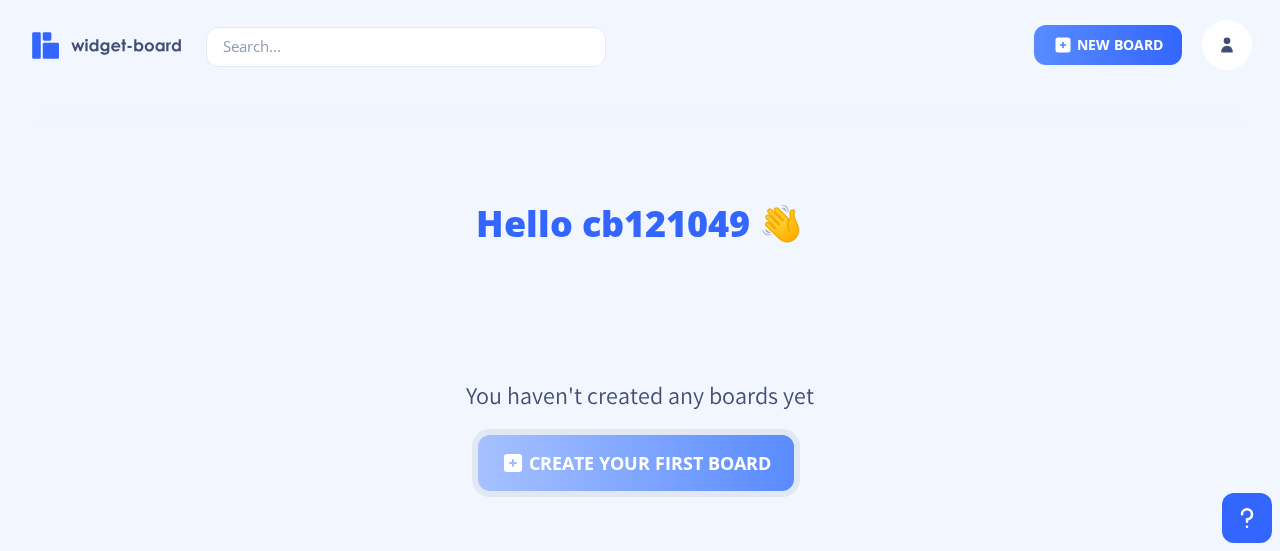 click on "create your first board" at bounding box center [636, 463] 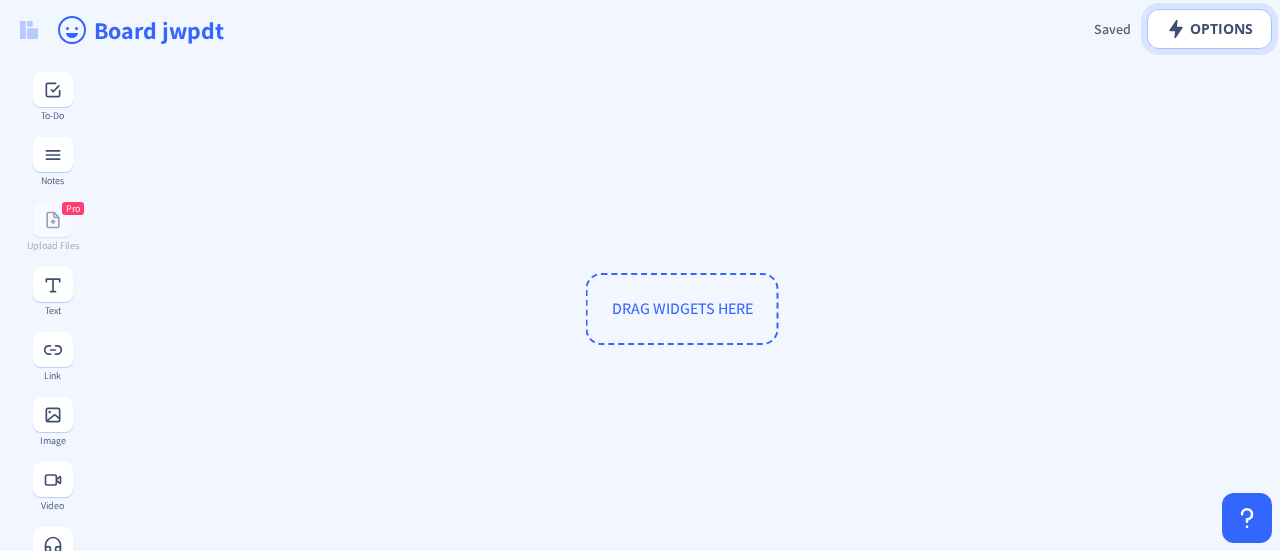 click on "Options" 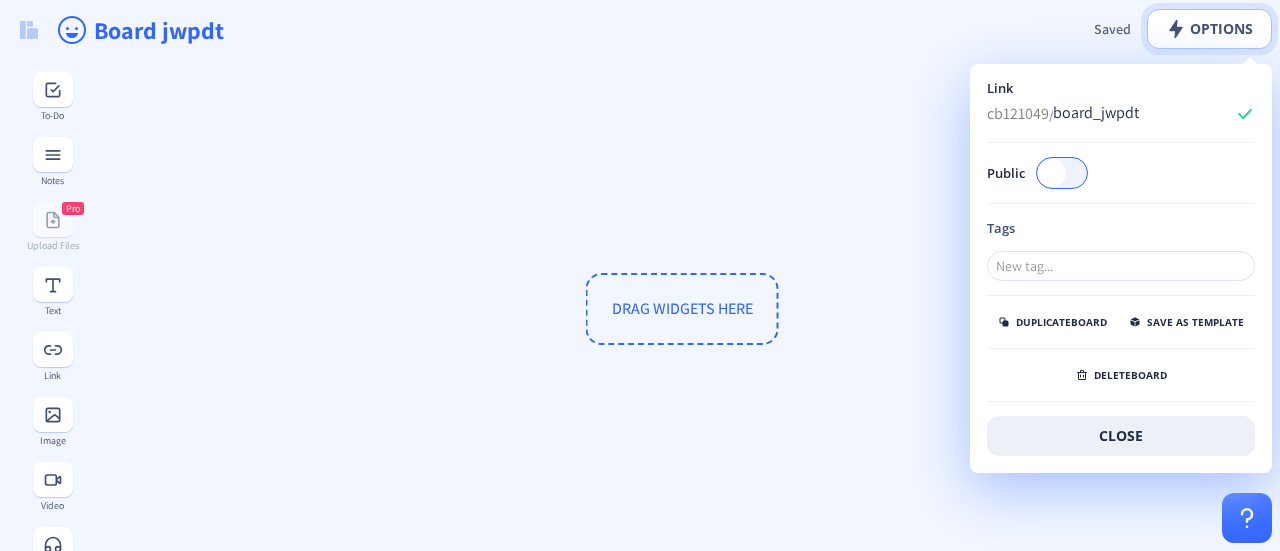 click on "Options" 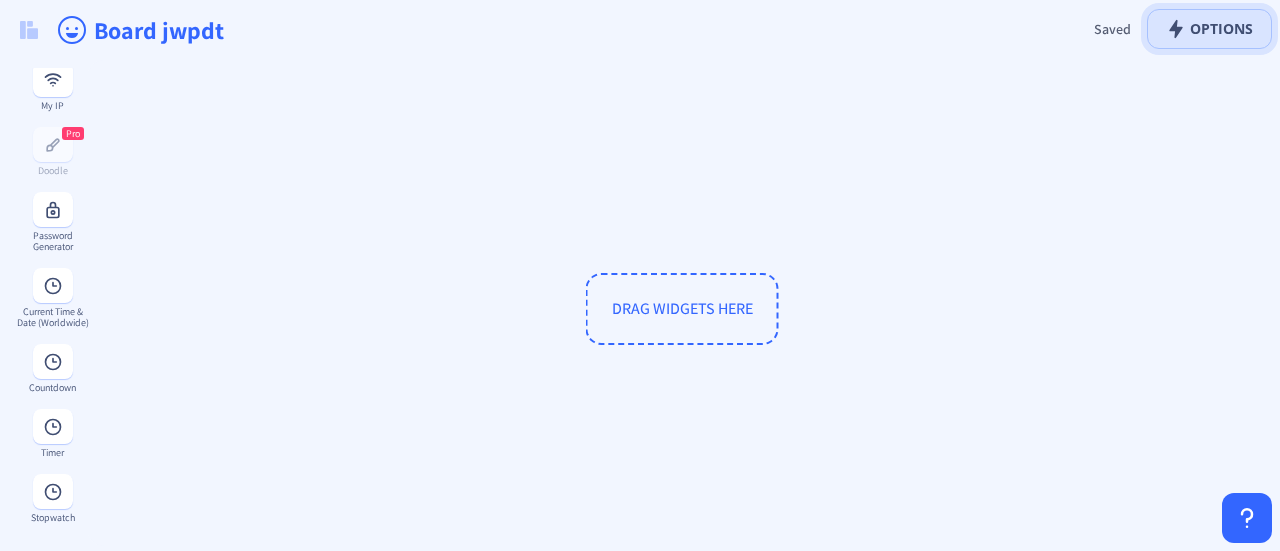 scroll, scrollTop: 1148, scrollLeft: 0, axis: vertical 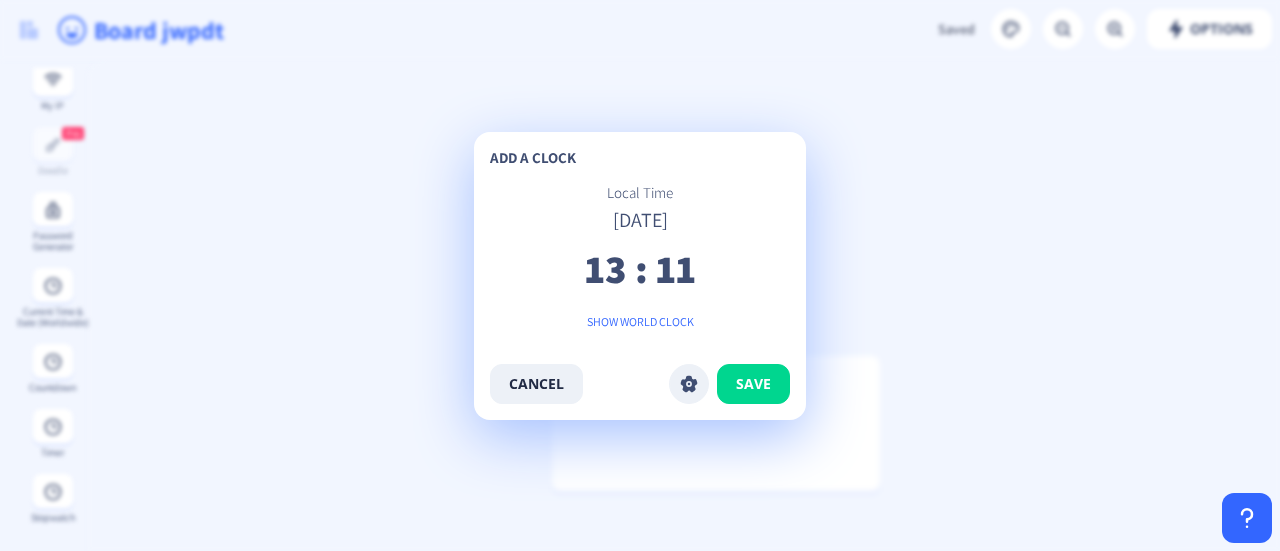 drag, startPoint x: 39, startPoint y: 366, endPoint x: 705, endPoint y: 404, distance: 667.0832 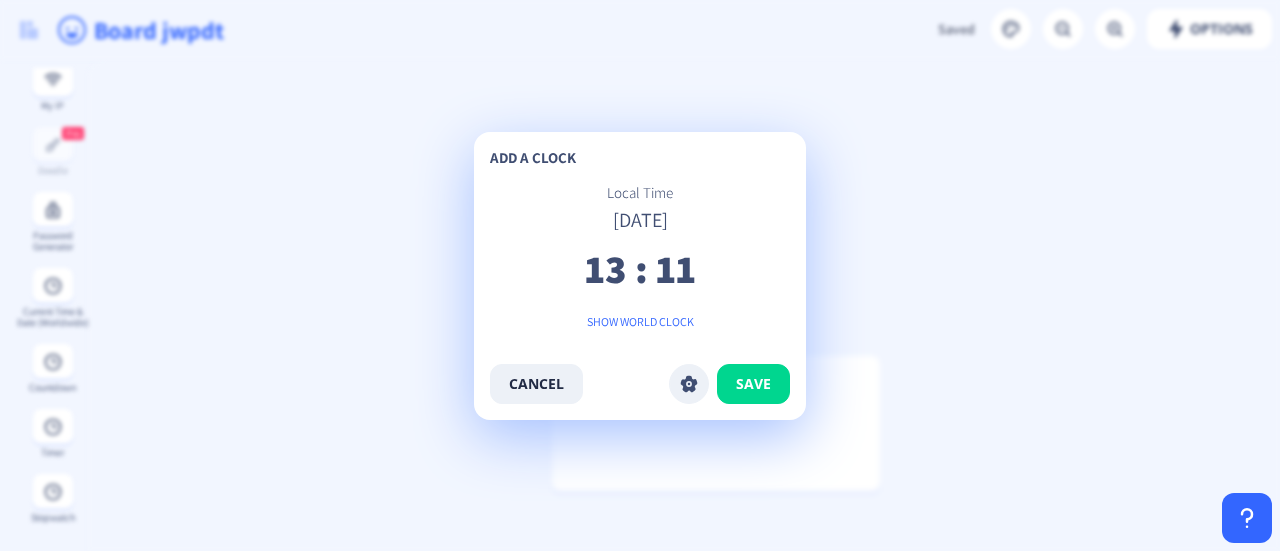 click on "Options  Saved Saving... Board jwpdt  To-Do   Notes  Pro  Upload Files   Text   Link   Image   Video   Audio   Embed PDF   Embed Webpage   Search Engines   Map  Pro  Translate  Pro  Weather   Arrows   Calendar   Color   My IP  Pro  Doodle   Password Generator   Current Time & Date (Worldwide)   Countdown   Timer   Stopwatch  add a clock Local Time Tue, 01 Jul, 2025   13 : 11  show world clock cancel save" 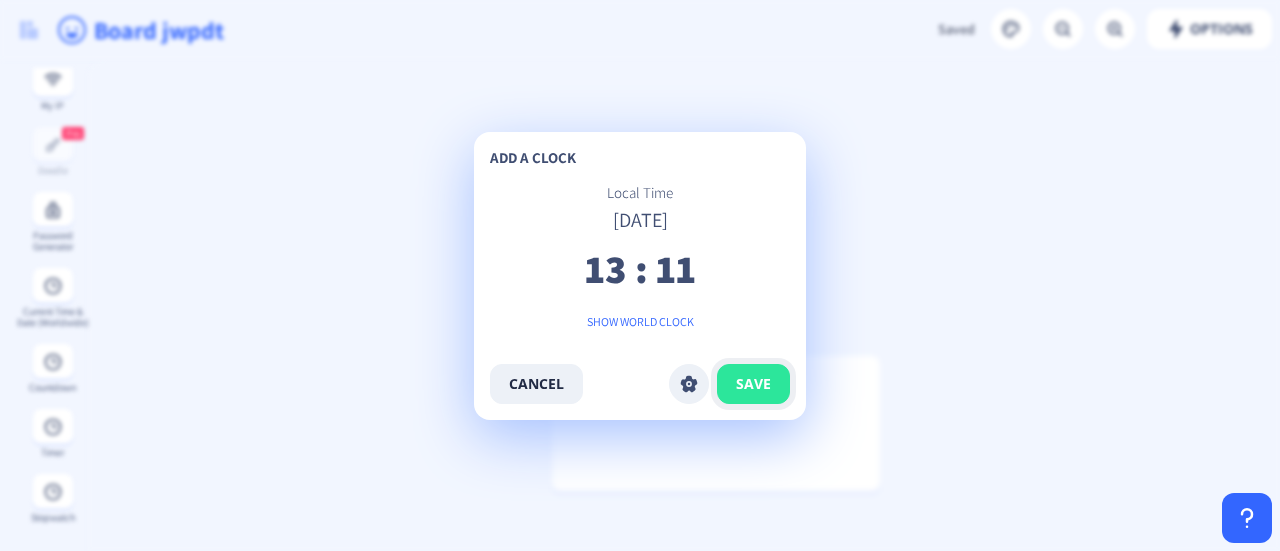 click on "save" 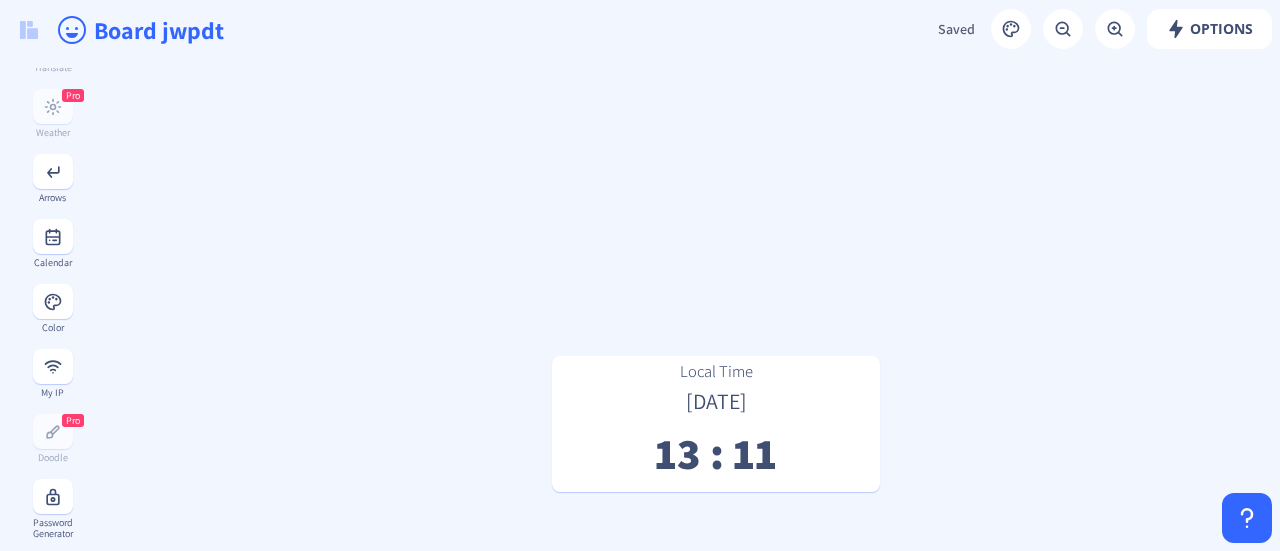 scroll, scrollTop: 788, scrollLeft: 0, axis: vertical 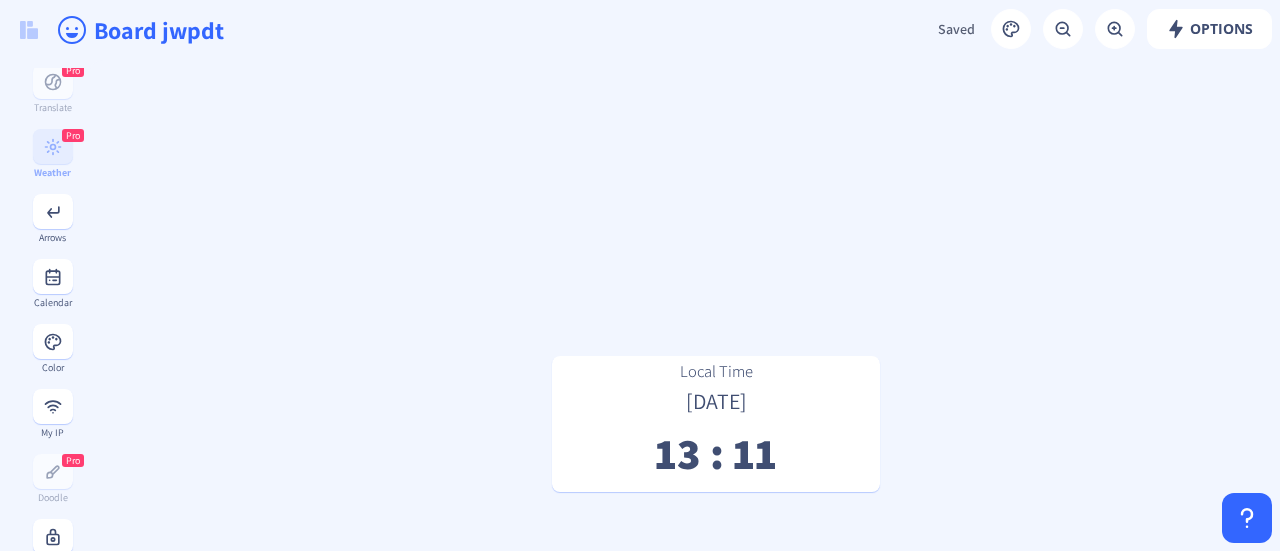 click on "Pro  Weather" 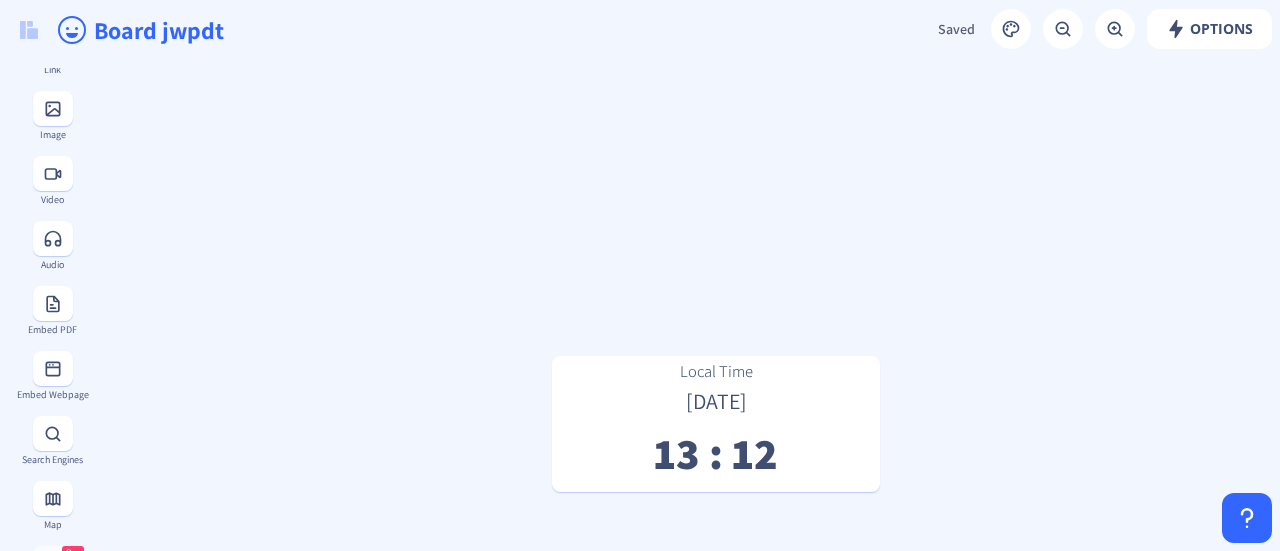 scroll, scrollTop: 0, scrollLeft: 0, axis: both 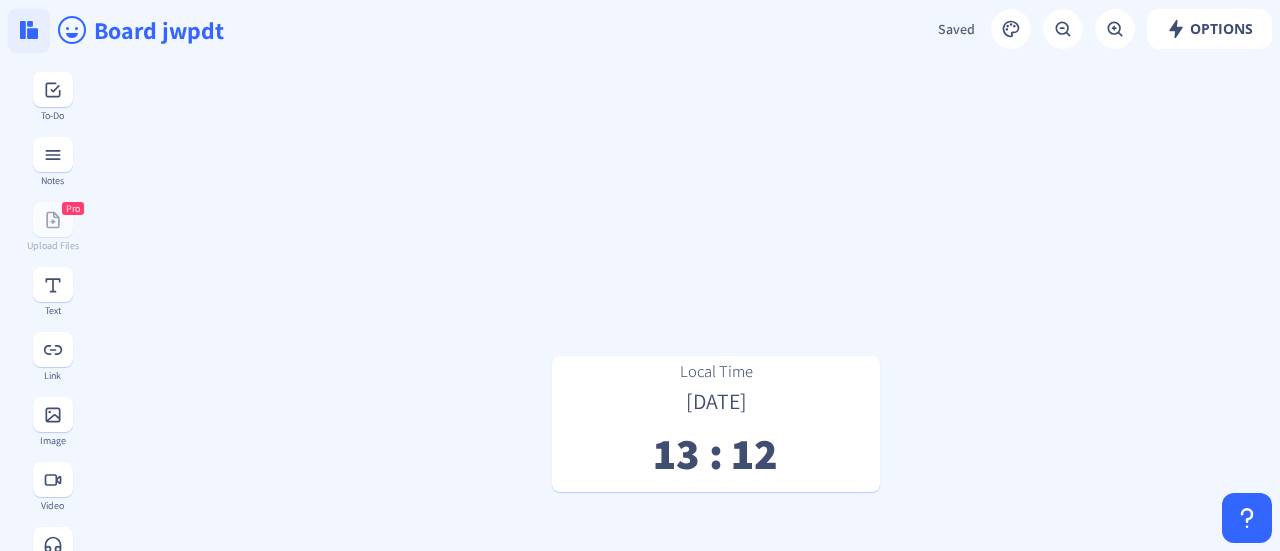 click 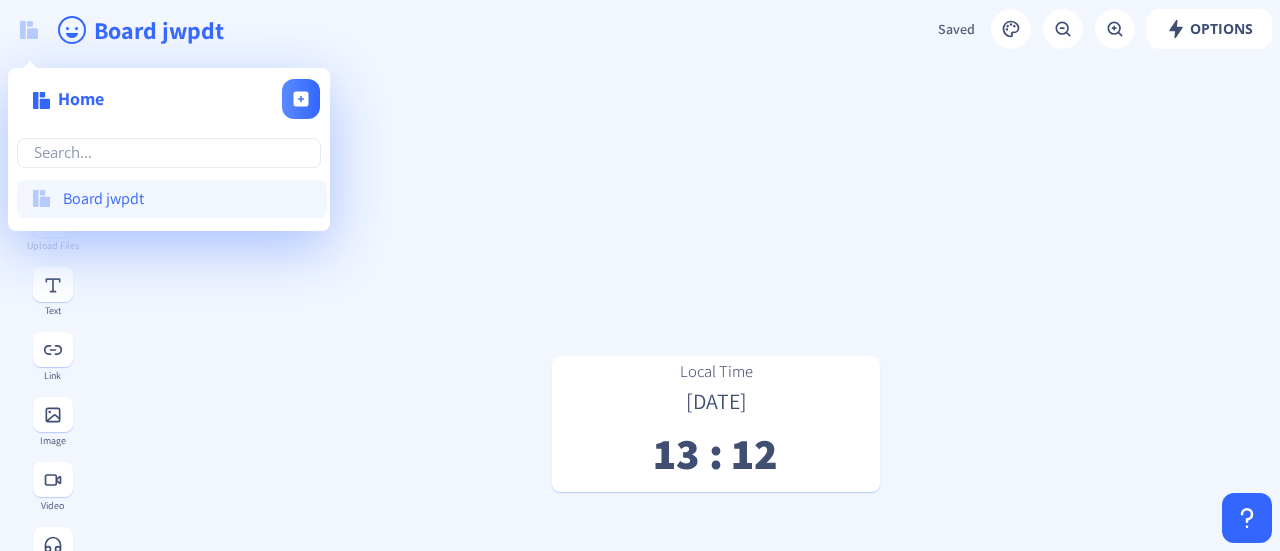 click on "Board jwpdt" 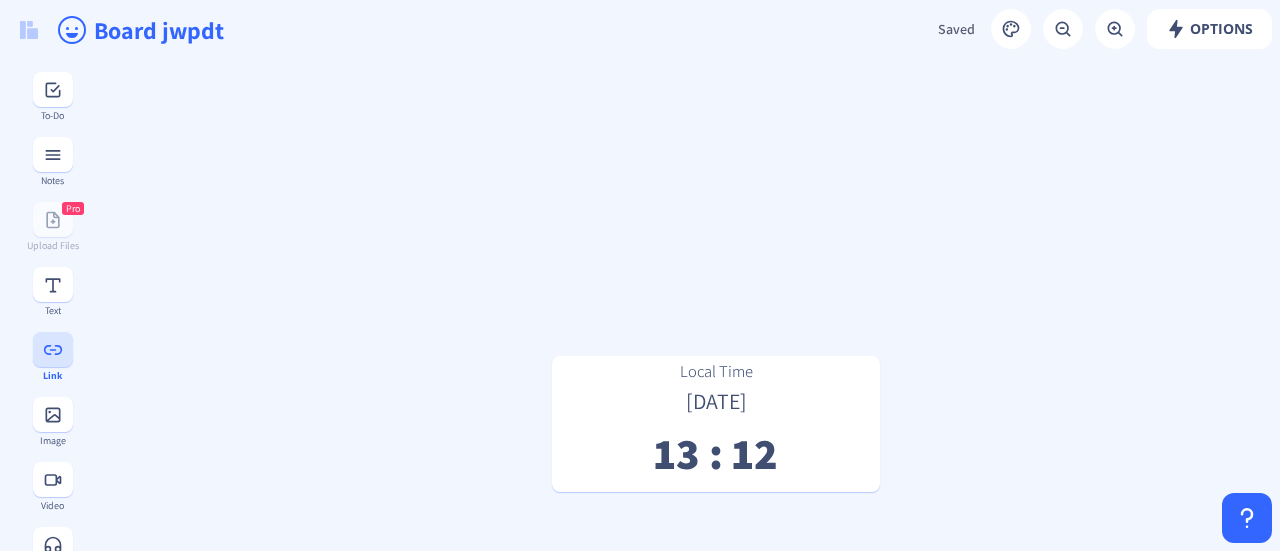 click 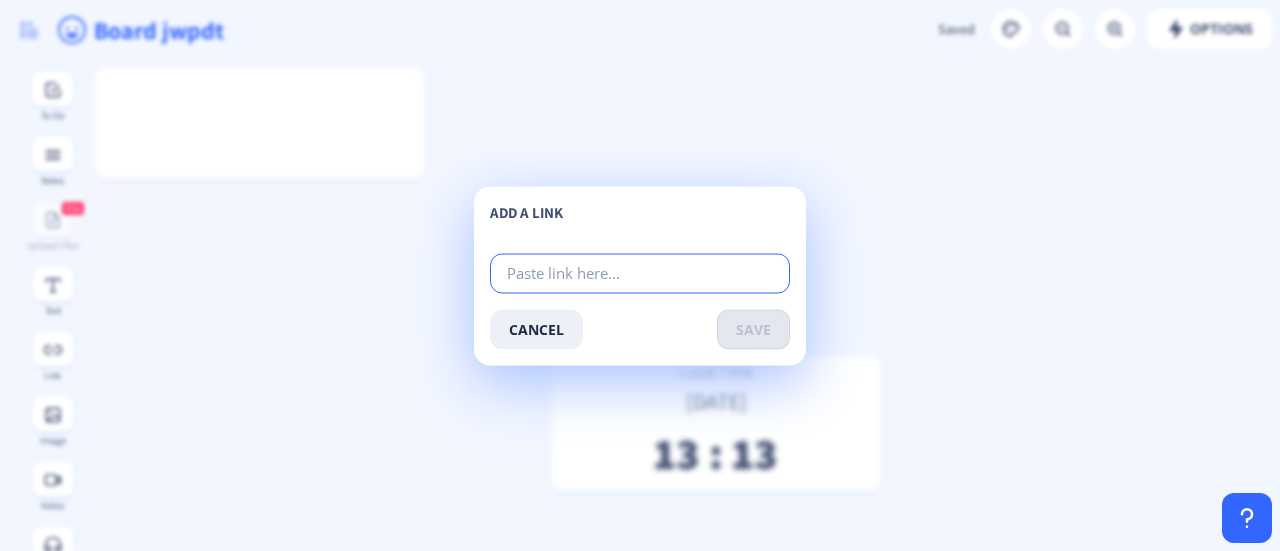 paste on "https://weather.com/weather/hourbyhour/l/Shallotte+NC?canonicalCityId=10c3bddb545e31bad414c27da82c4aa2" 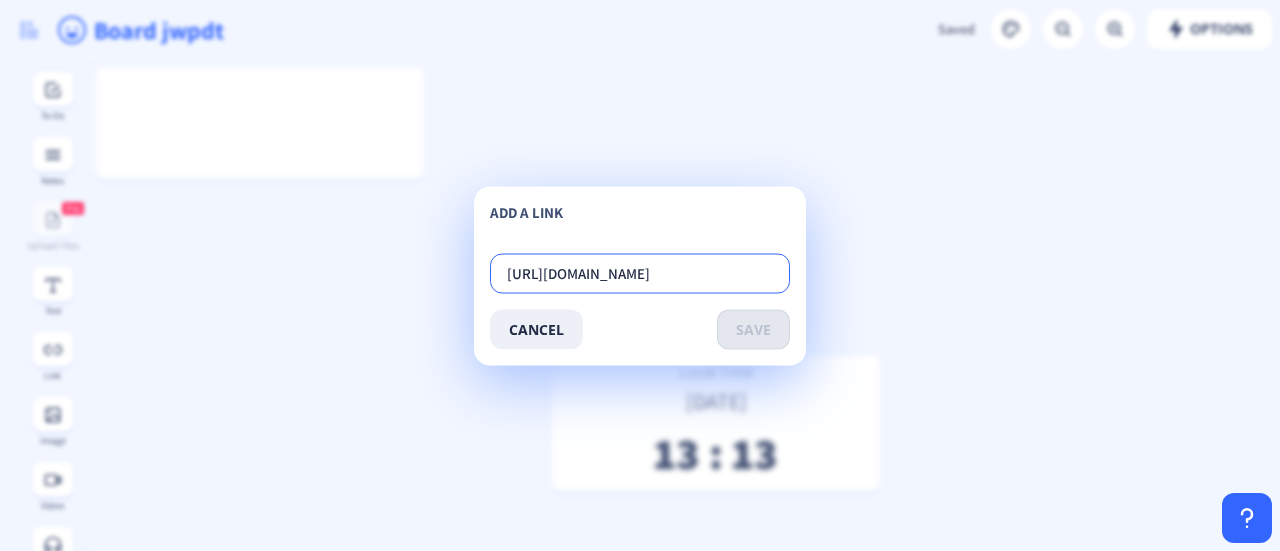 scroll, scrollTop: 0, scrollLeft: 456, axis: horizontal 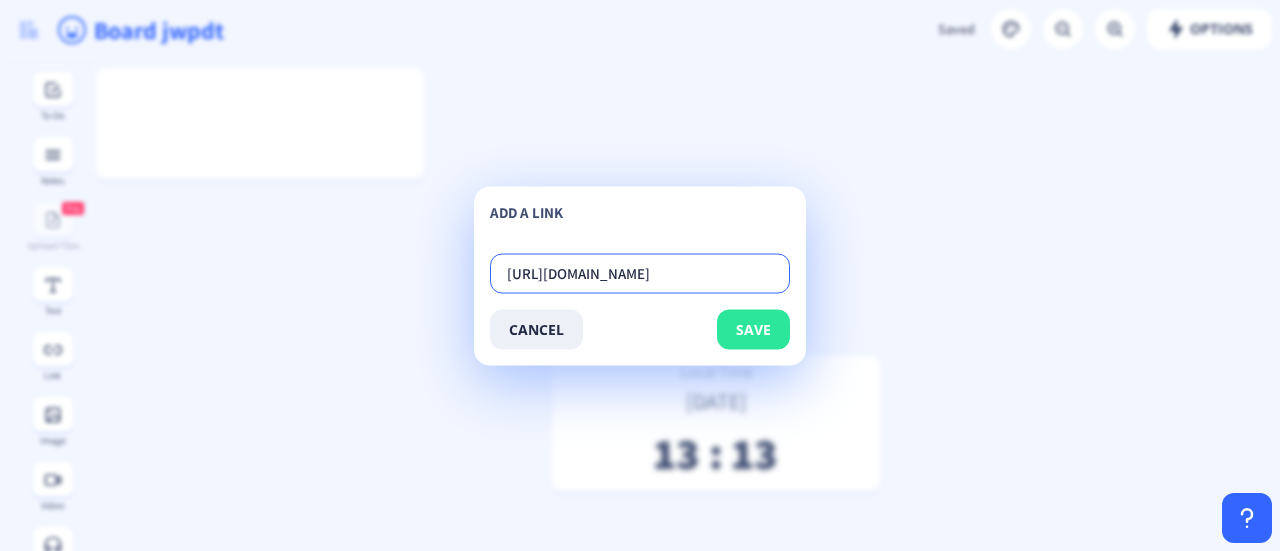 type on "https://weather.com/weather/hourbyhour/l/Shallotte+NC?canonicalCityId=10c3bddb545e31bad414c27da82c4aa2" 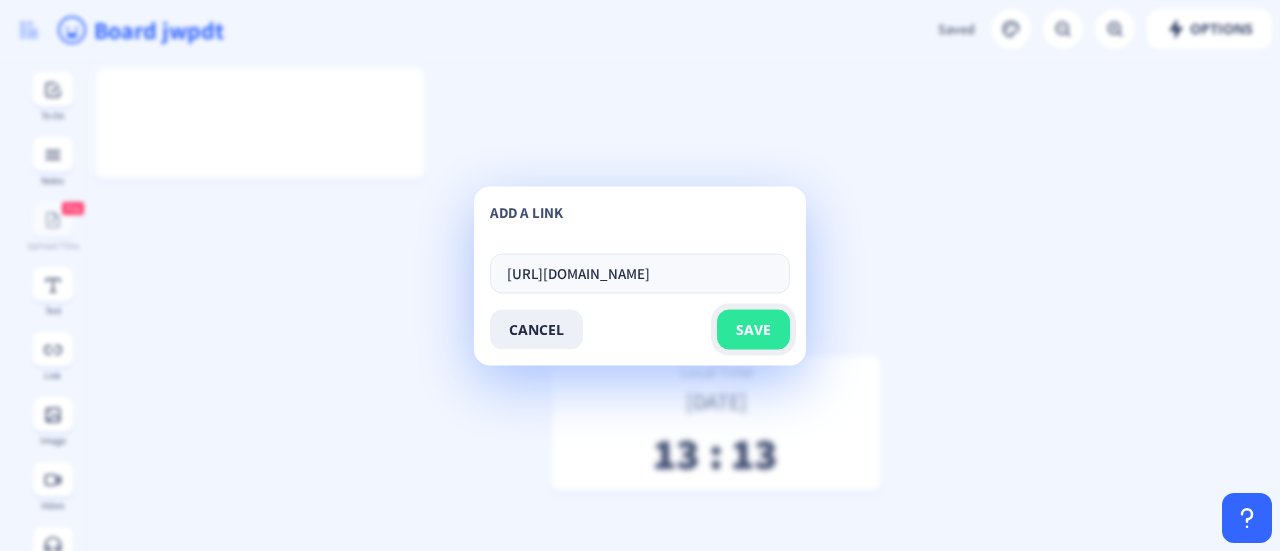 click on "save" 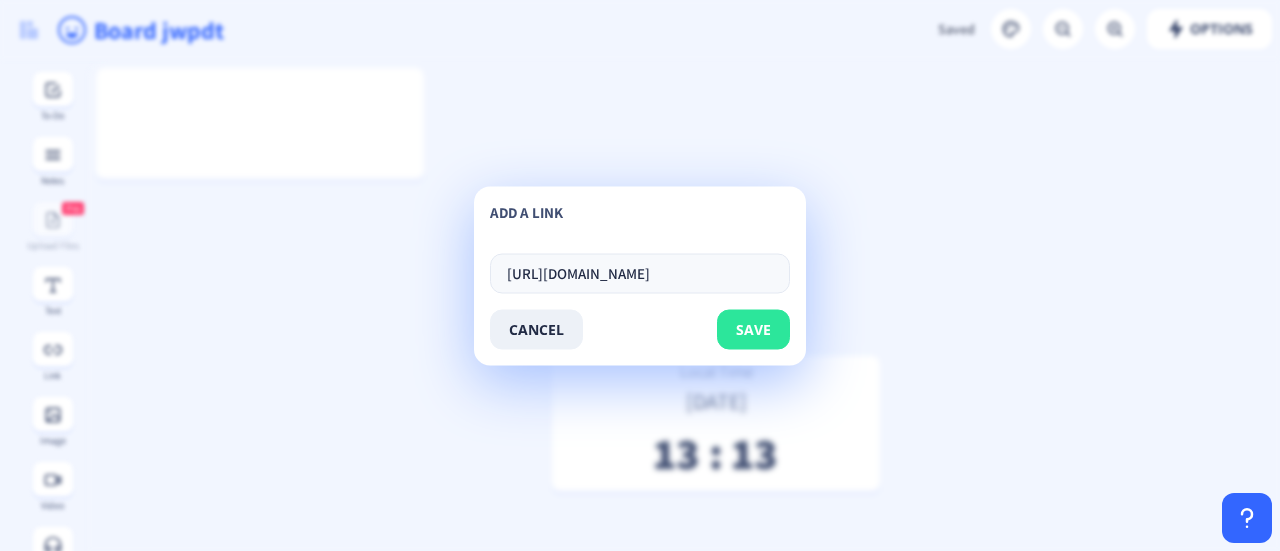 scroll, scrollTop: 0, scrollLeft: 0, axis: both 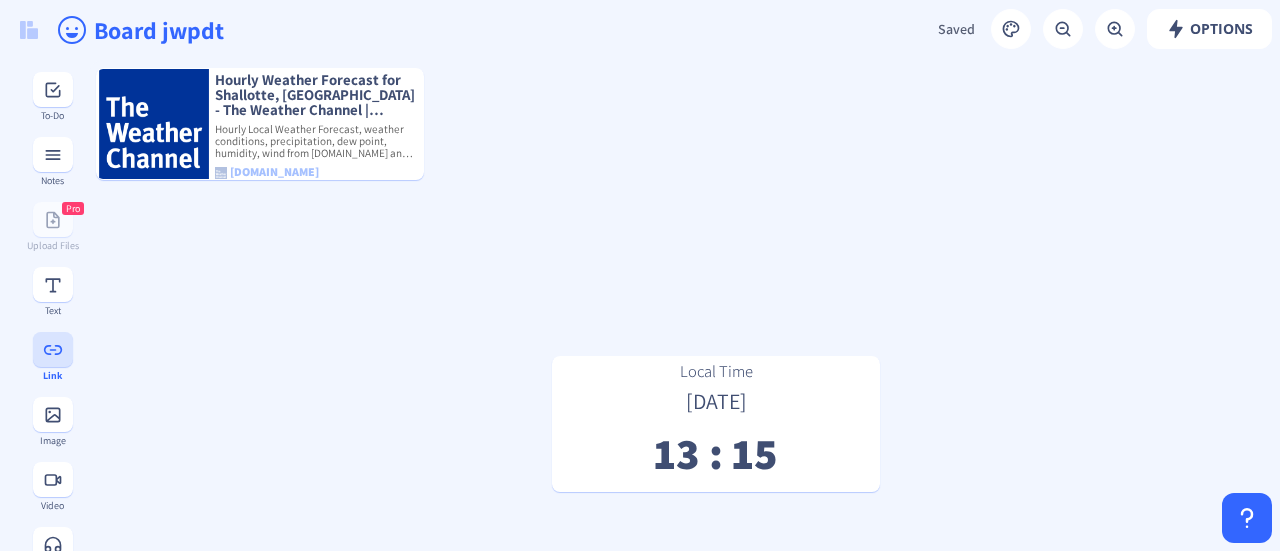 click 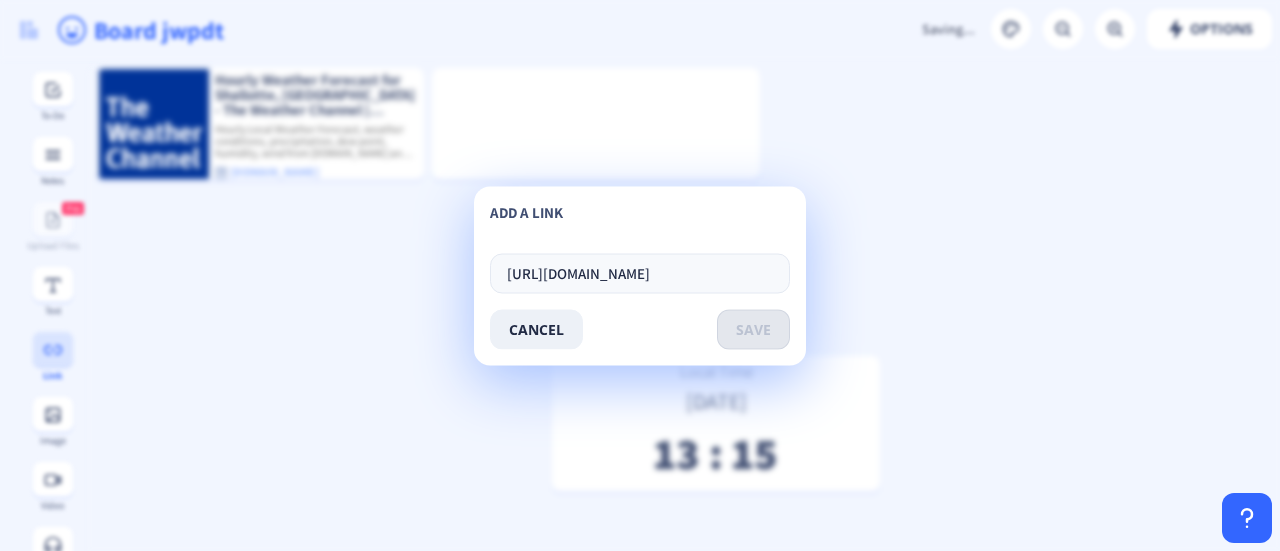 scroll, scrollTop: 0, scrollLeft: 87, axis: horizontal 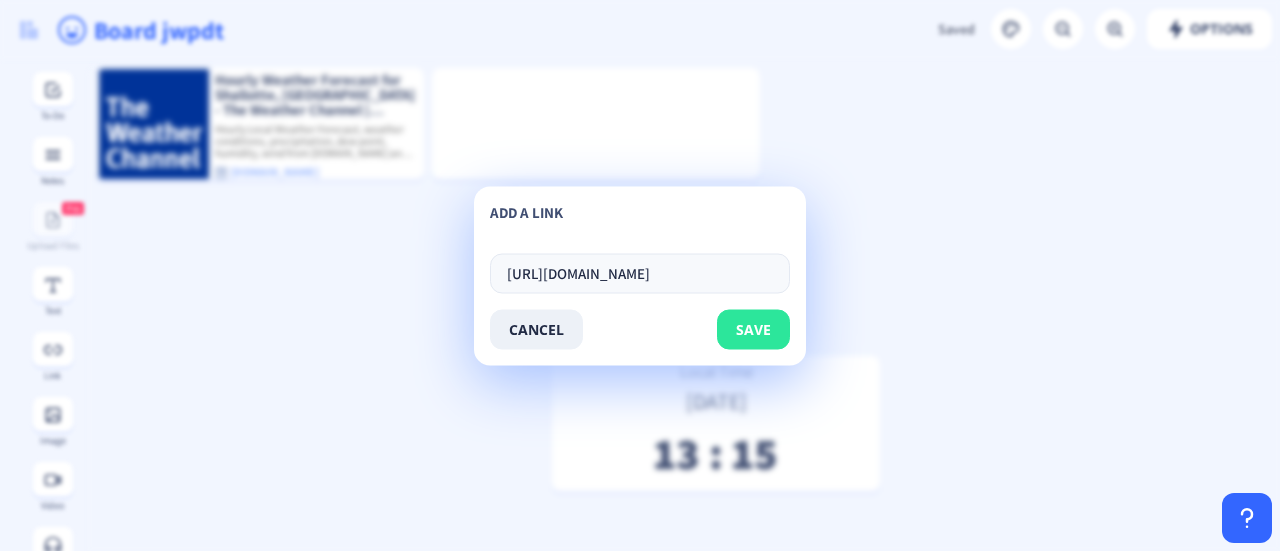 type on "[URL][DOMAIN_NAME]" 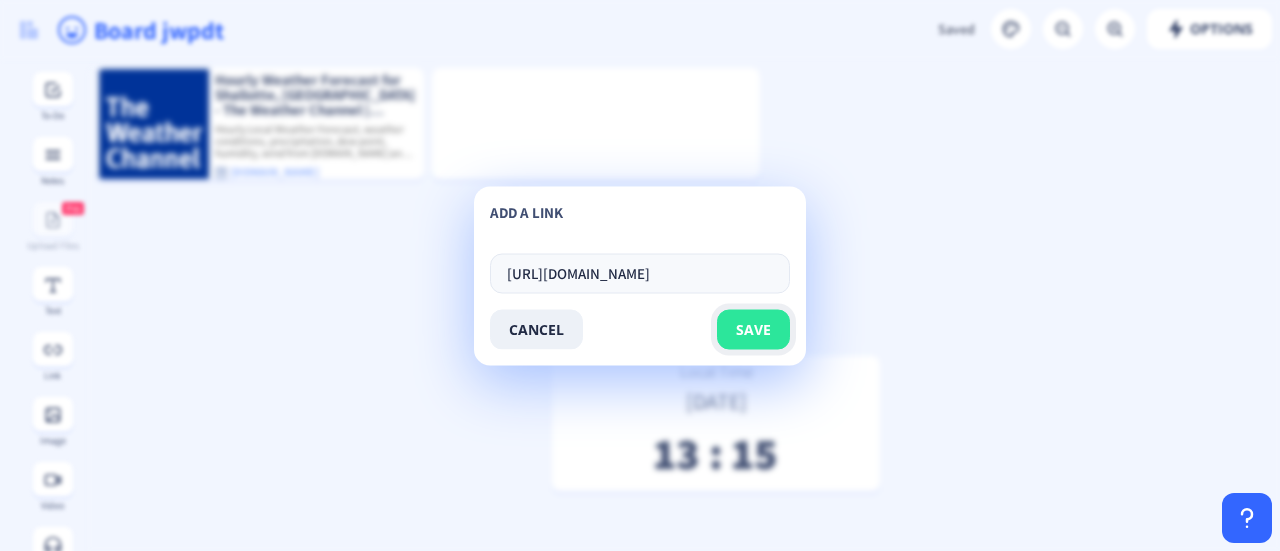 click on "save" 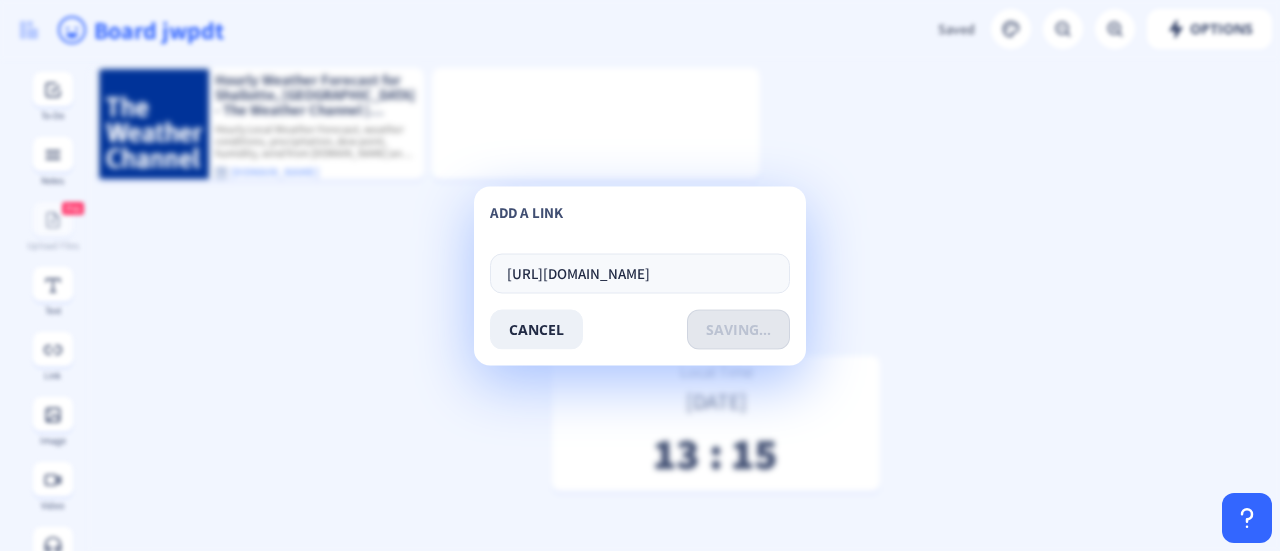 scroll, scrollTop: 0, scrollLeft: 0, axis: both 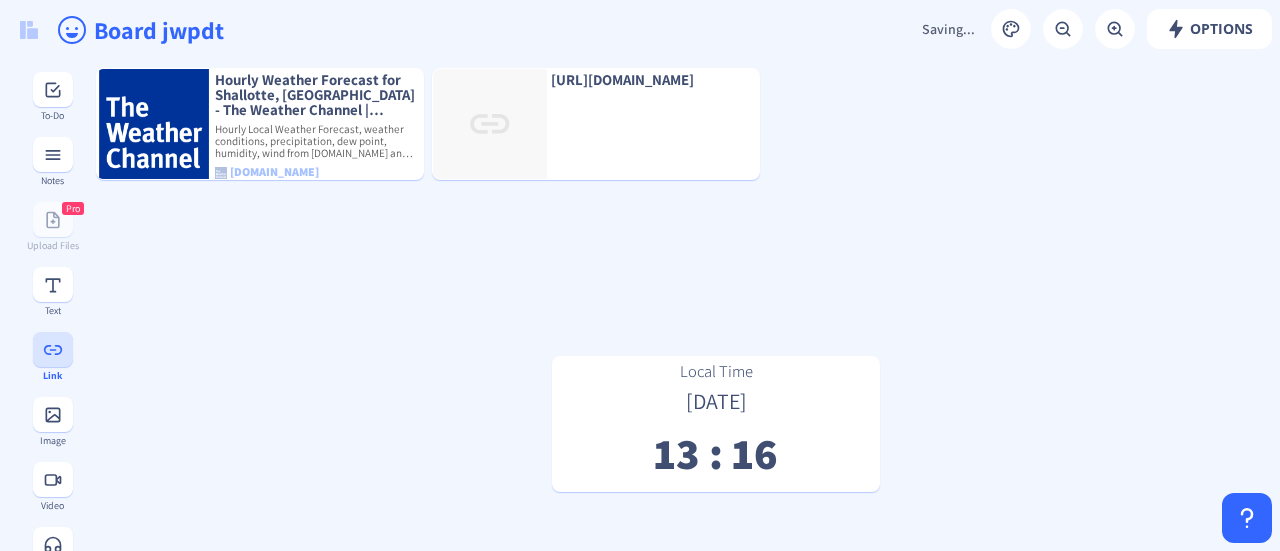 click 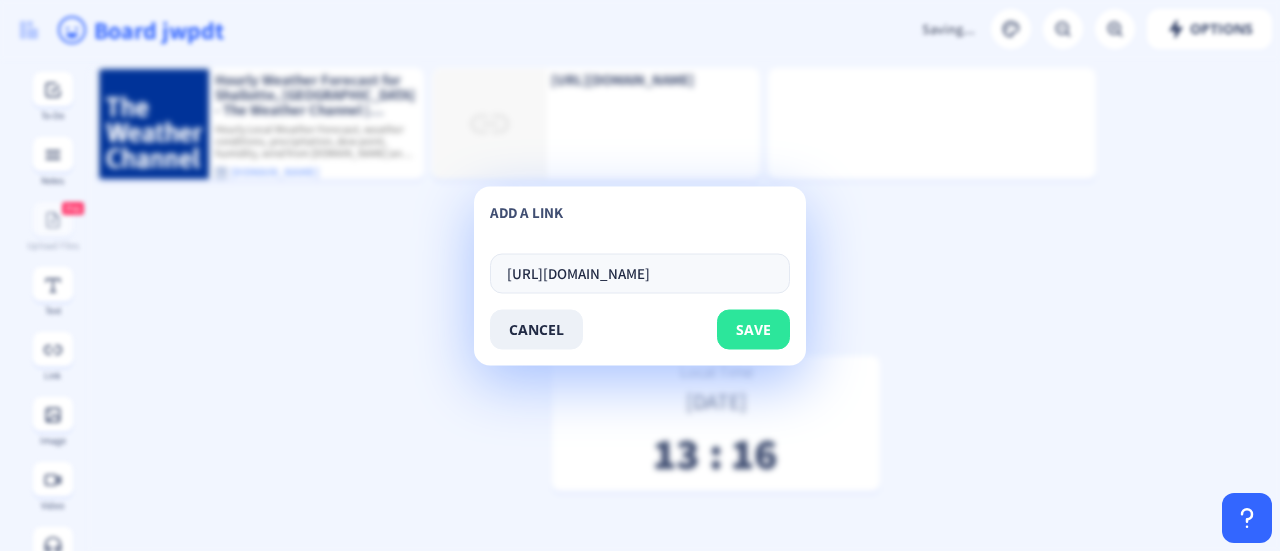 type on "https://www.flashscore.com/" 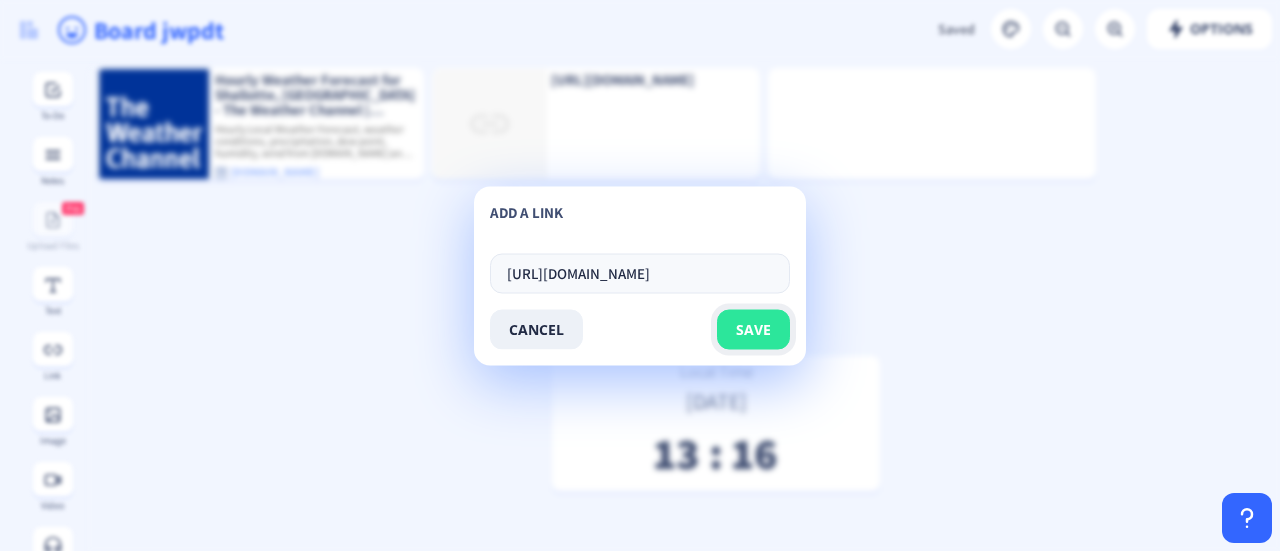 click on "save" 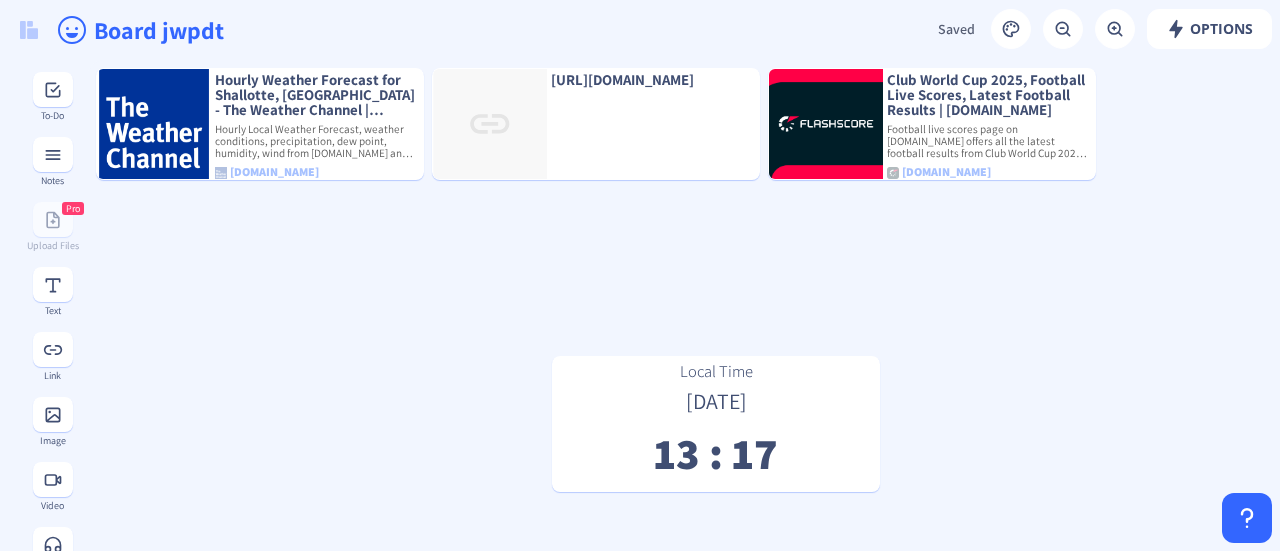 scroll, scrollTop: 0, scrollLeft: 0, axis: both 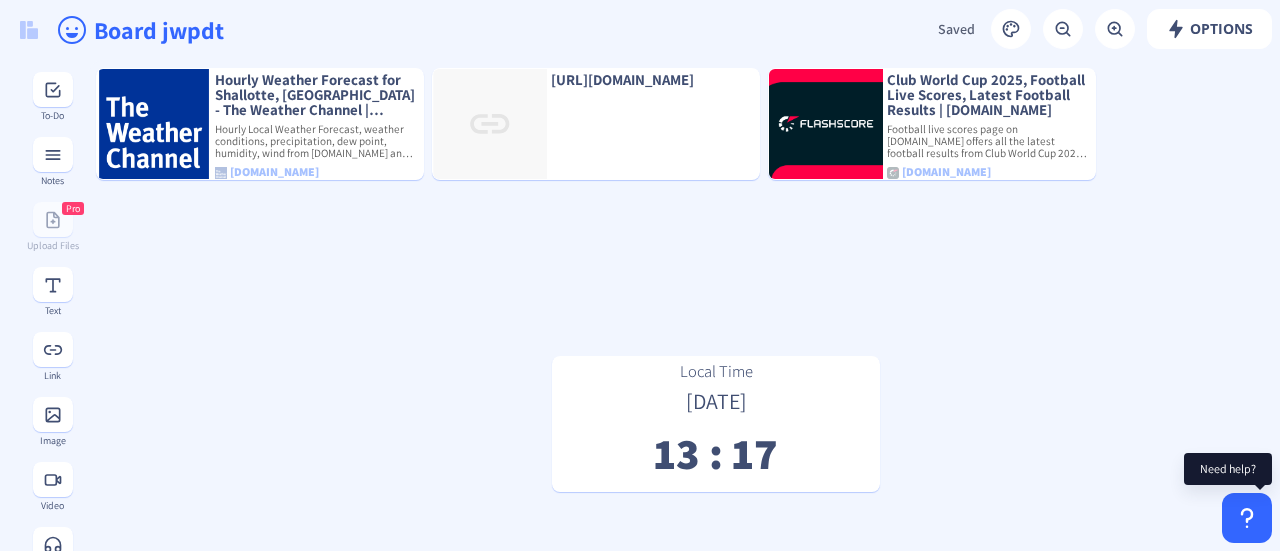 click at bounding box center [1247, 518] 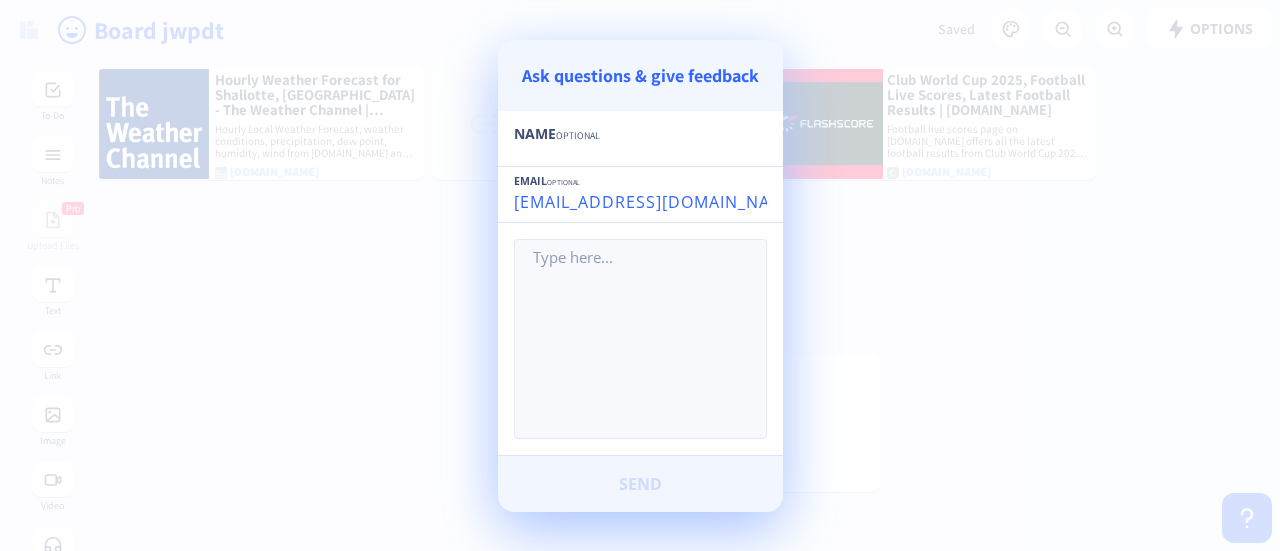 click at bounding box center [640, 275] 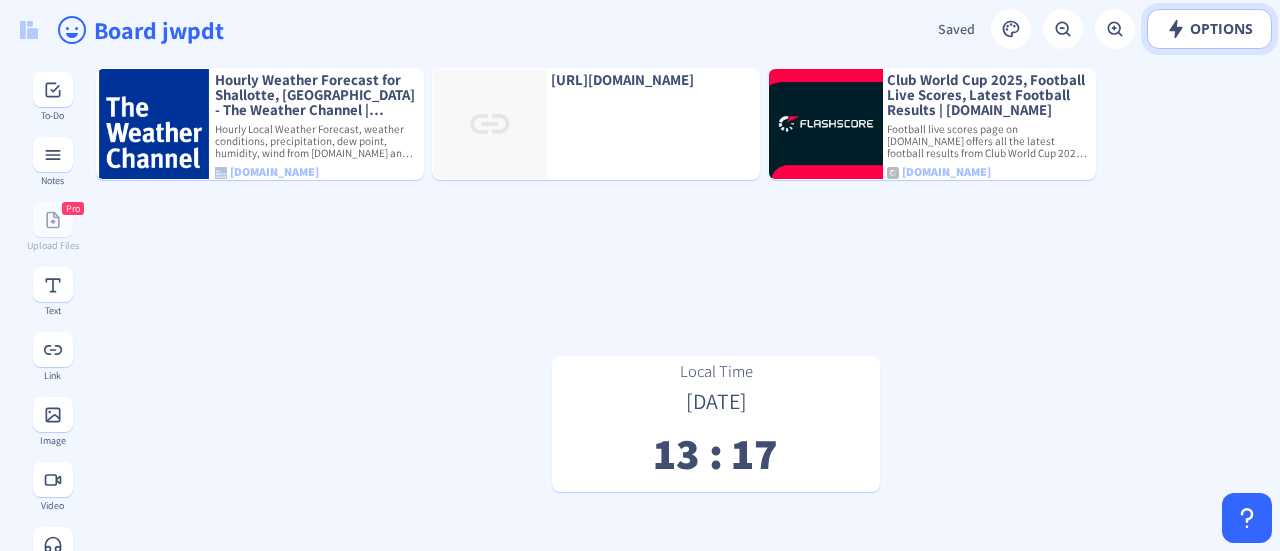 click on "Options" 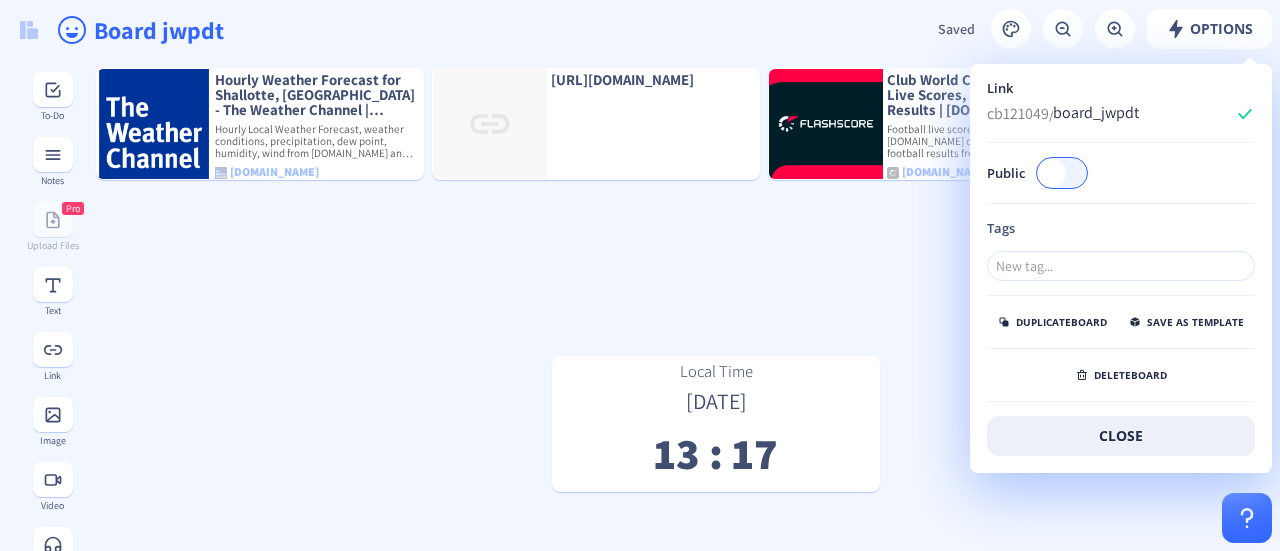 click on "Local Time Tue, 01 Jul, 2025   13 : 17  Hourly Weather Forecast for Shallotte, NC - The Weather Channel | Weather.com Hourly Local Weather Forecast, weather conditions, precipitation, dew point, humidity, wind from Weather.com and The Weather Channel weather.com  https://www.marketwatch.com/market-data/currencies   Club World Cup 2025, Football Live Scores, Latest Football Results | Flashscore.com Football live scores page on Flashscore.com offers all the latest football results from Club World Cup 2025 and more than 1000+ football leagues all around the world including EPL, LaLiga, Serie A, Bundesliga, UEFA Champions League and more. Find all today's/tonight's football scores on Flashscore.com. flashscore.com" 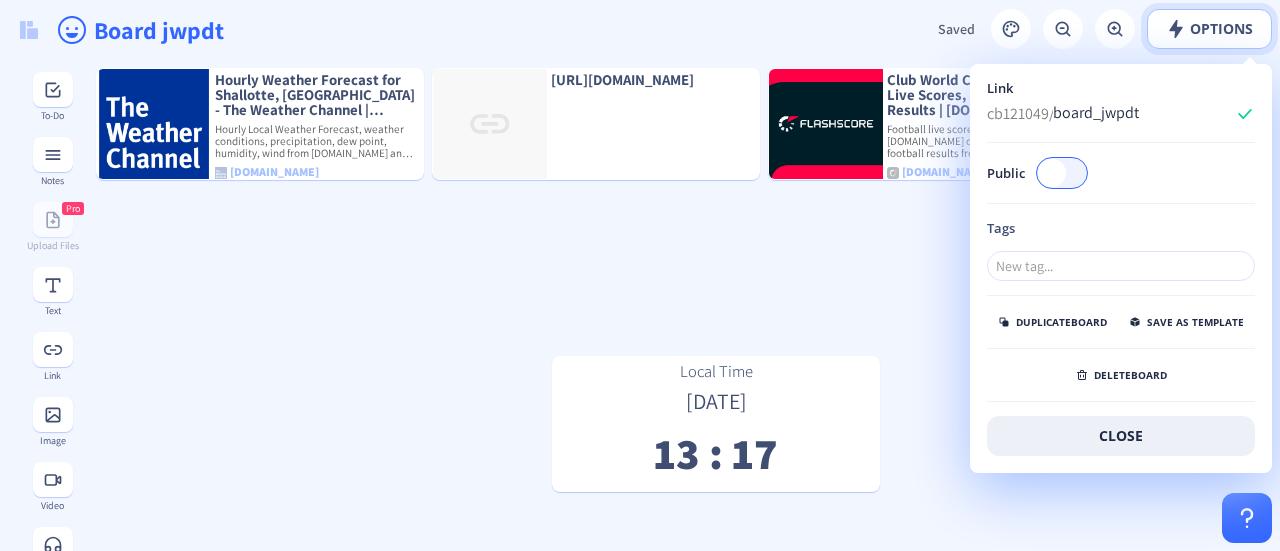 click on "Options" 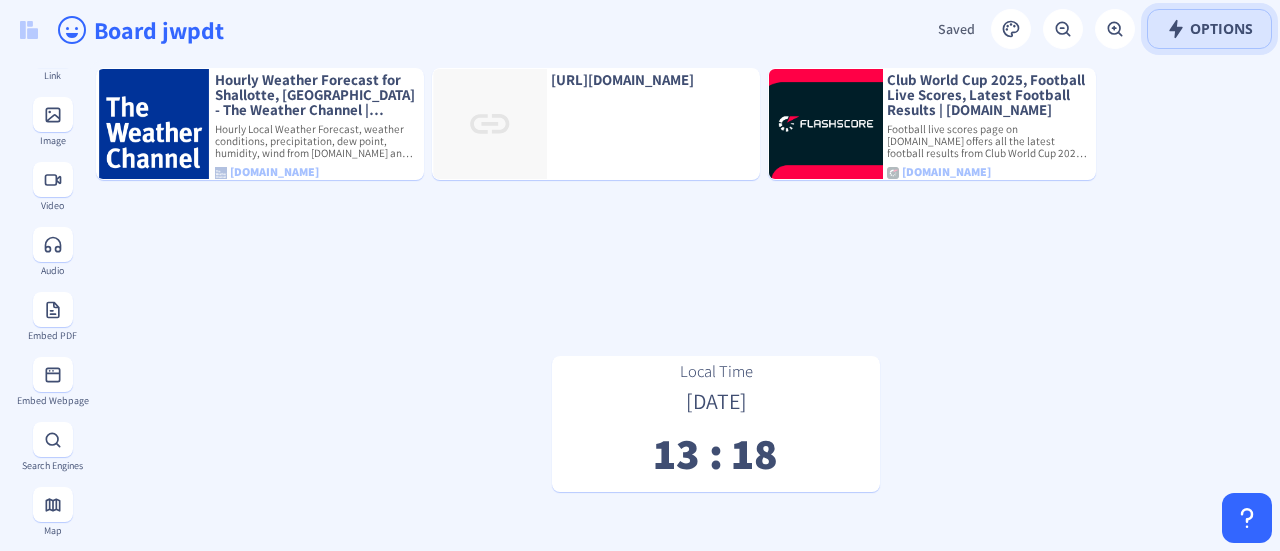scroll, scrollTop: 294, scrollLeft: 0, axis: vertical 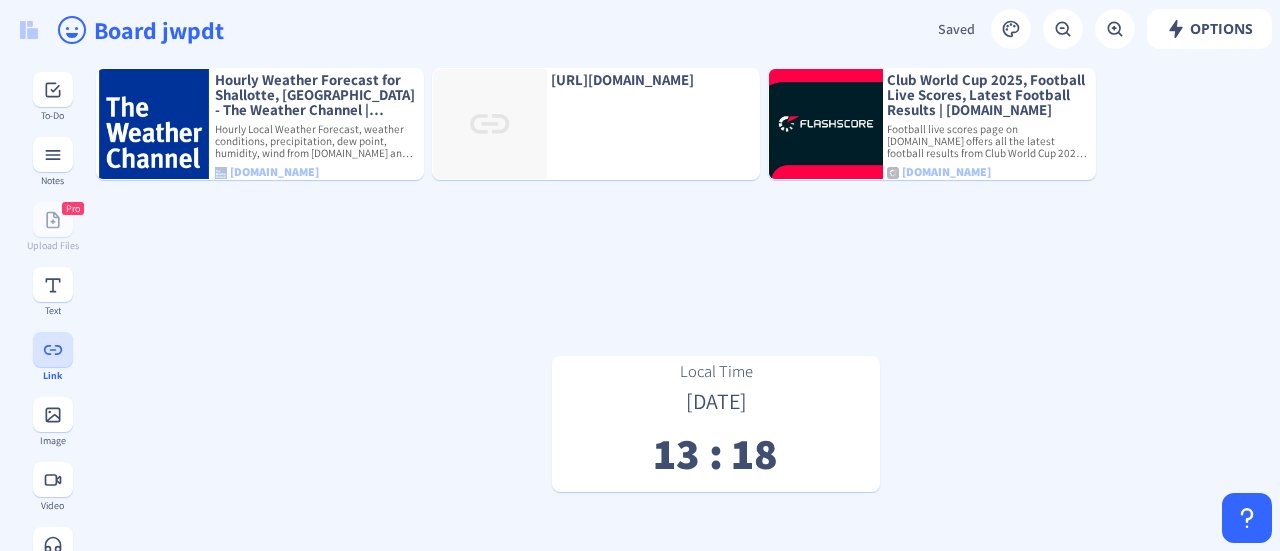 click 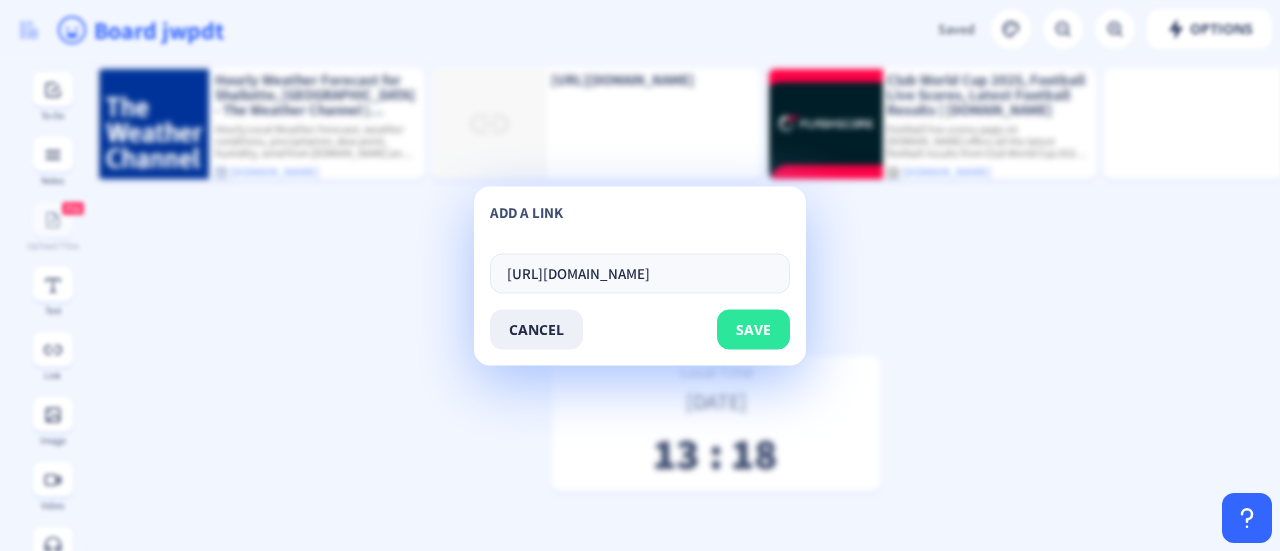 type on "[URL][DOMAIN_NAME]" 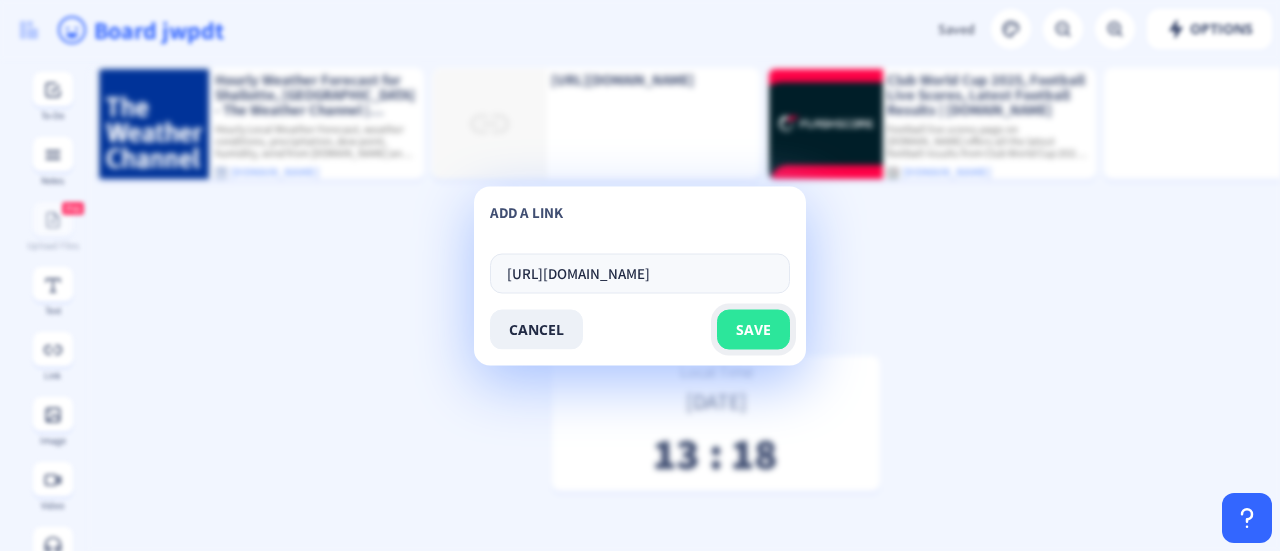 click on "save" at bounding box center (753, 329) 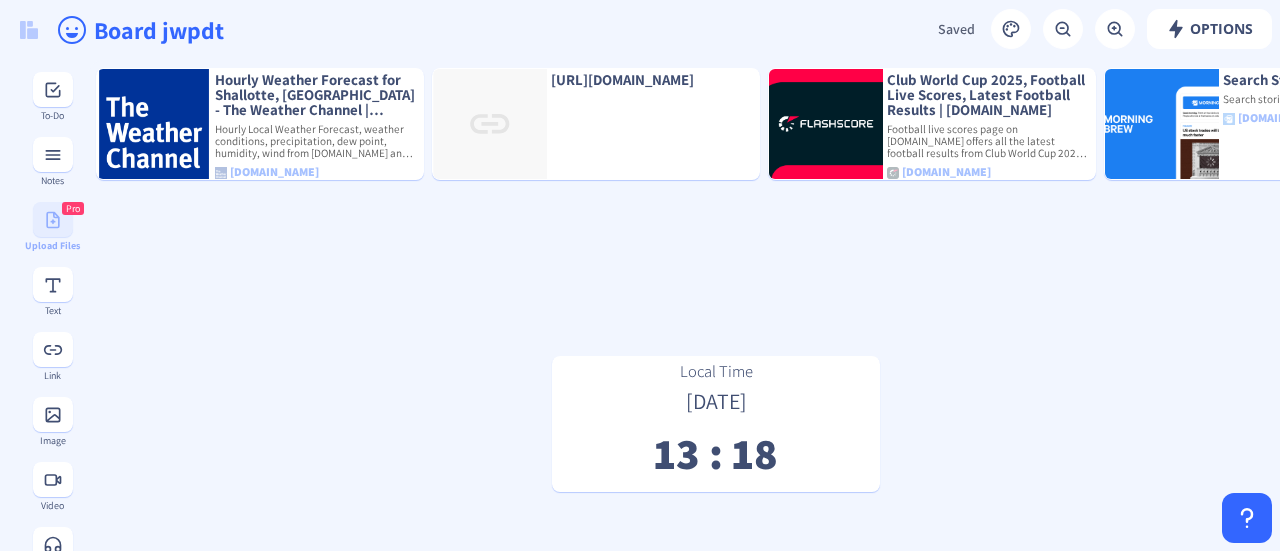 click on "Pro  Upload Files" at bounding box center [52, 226] 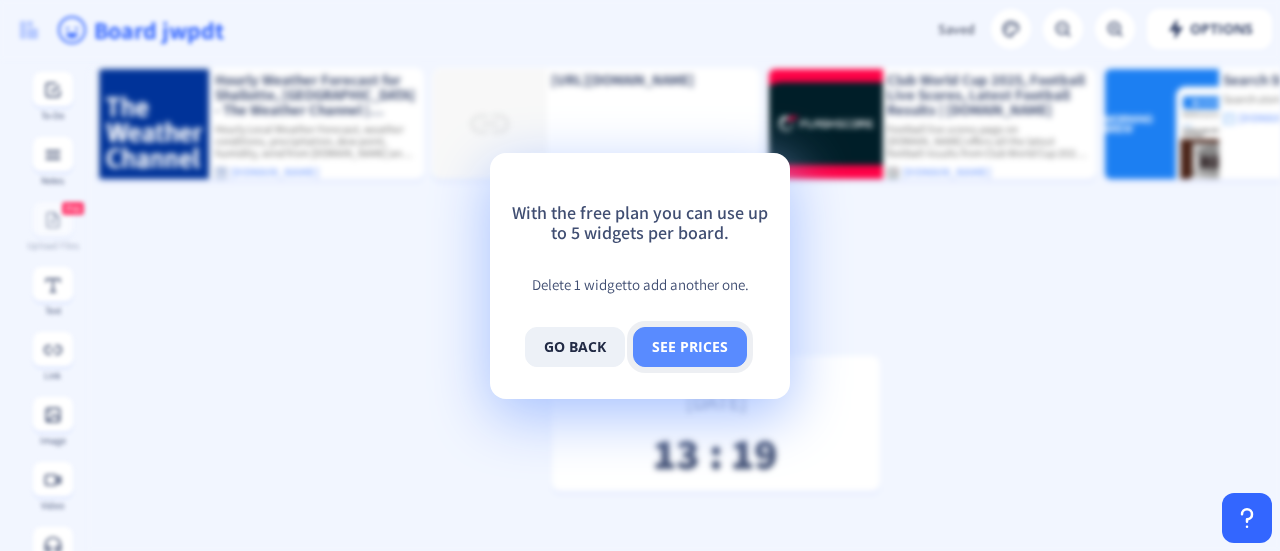 click on "see prices" at bounding box center (690, 347) 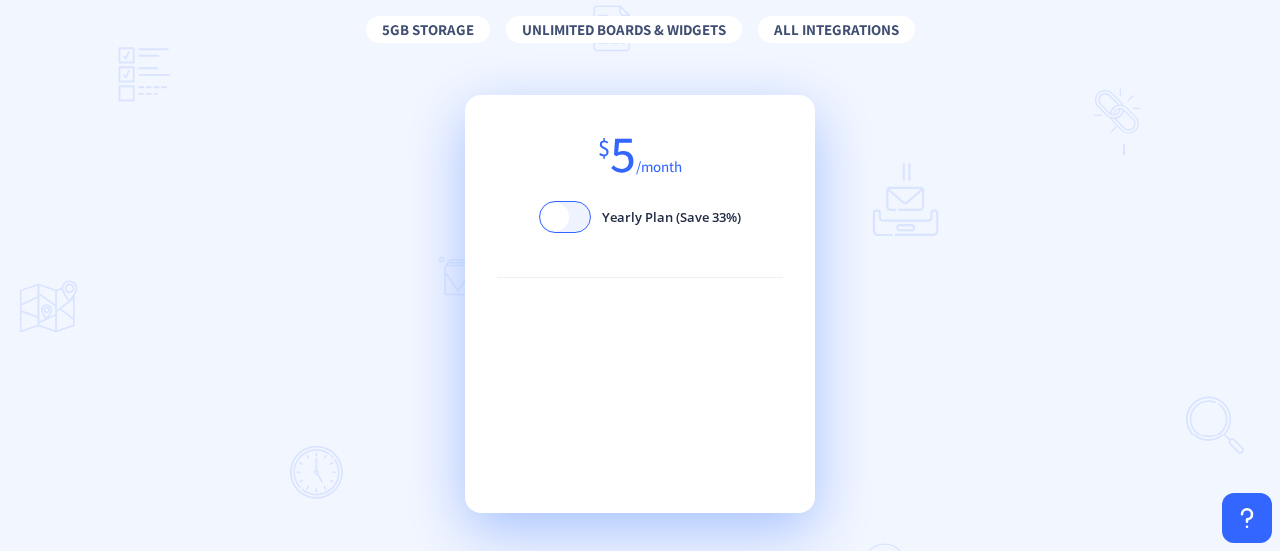 scroll, scrollTop: 127, scrollLeft: 0, axis: vertical 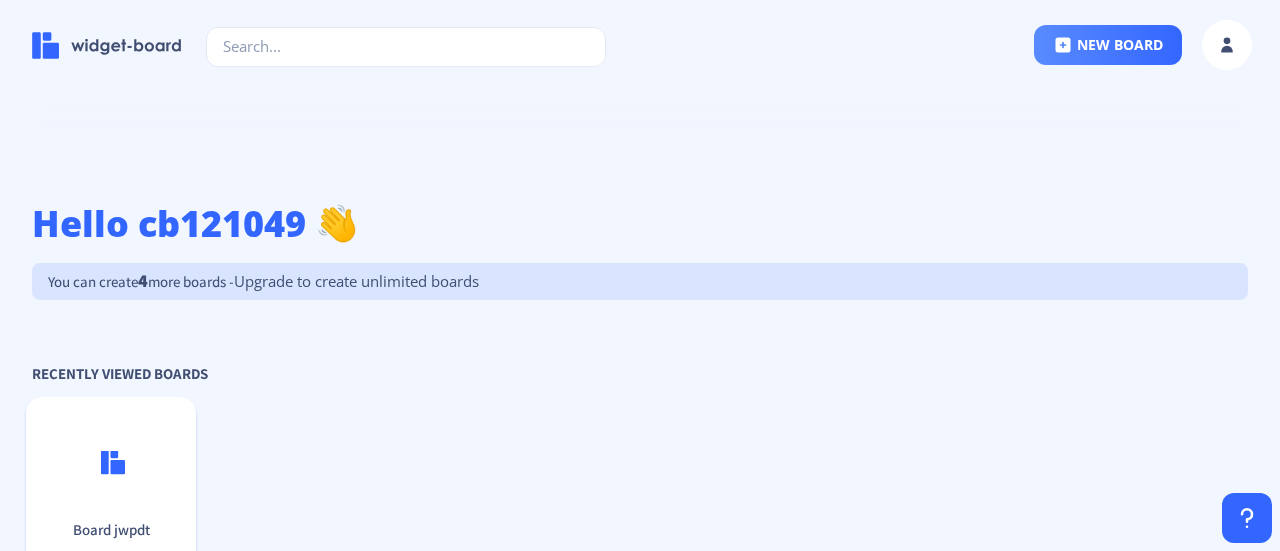 click at bounding box center [113, 462] 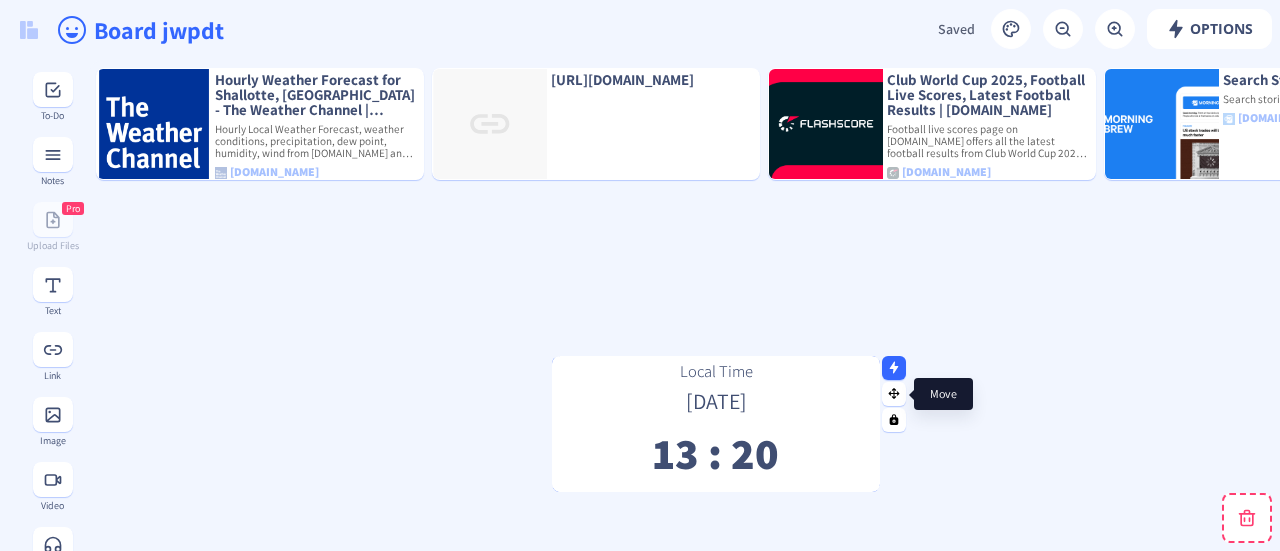 click 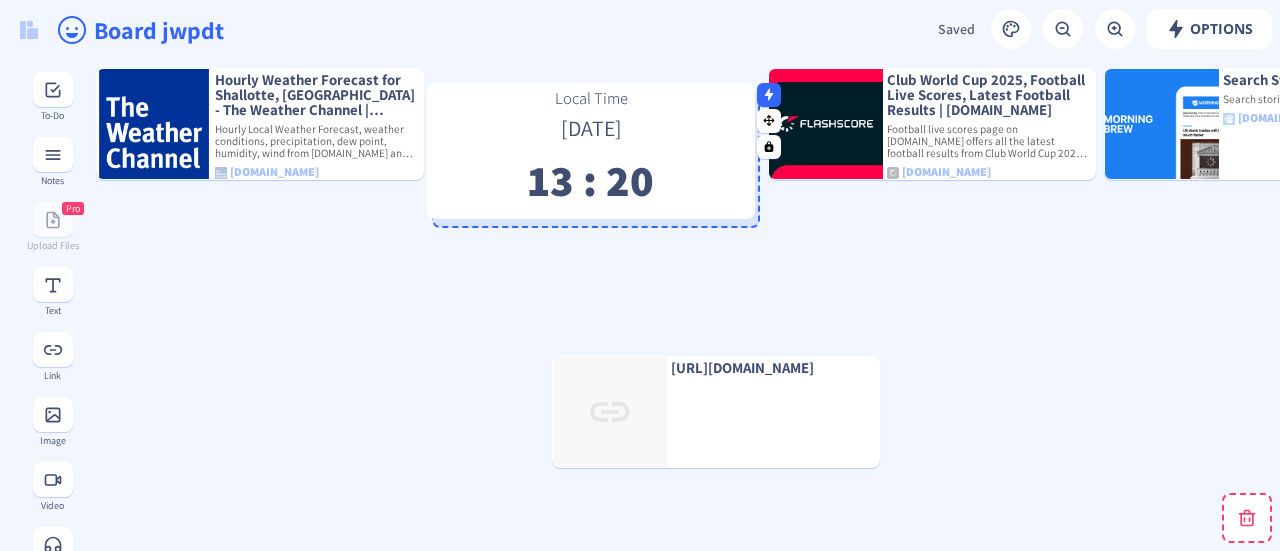 drag, startPoint x: 796, startPoint y: 407, endPoint x: 671, endPoint y: 134, distance: 300.25656 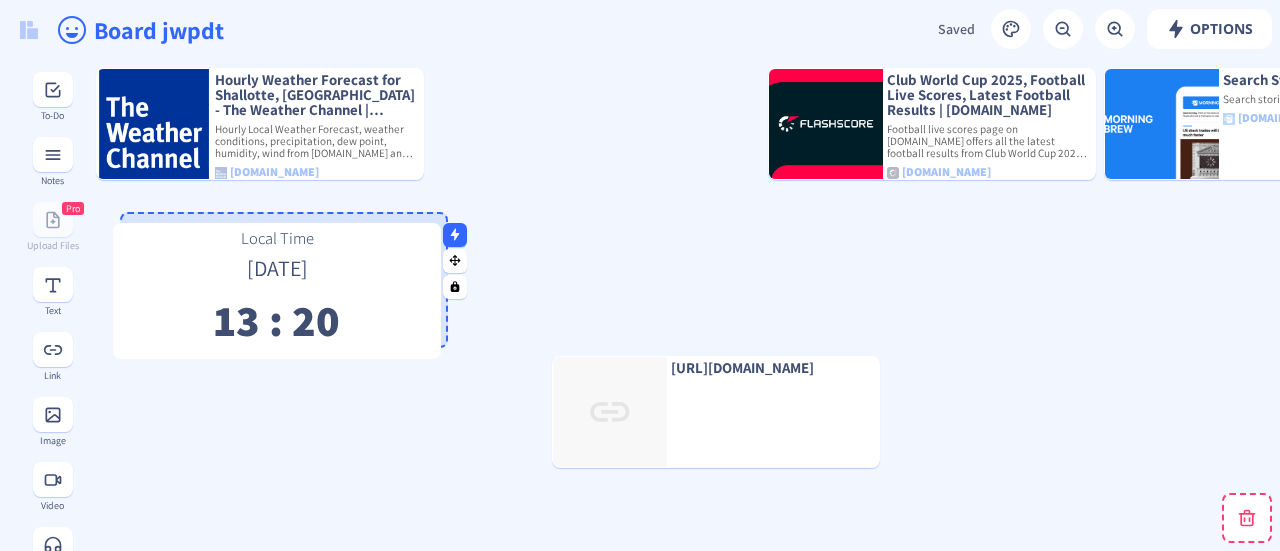 drag, startPoint x: 572, startPoint y: 108, endPoint x: 253, endPoint y: 239, distance: 344.85068 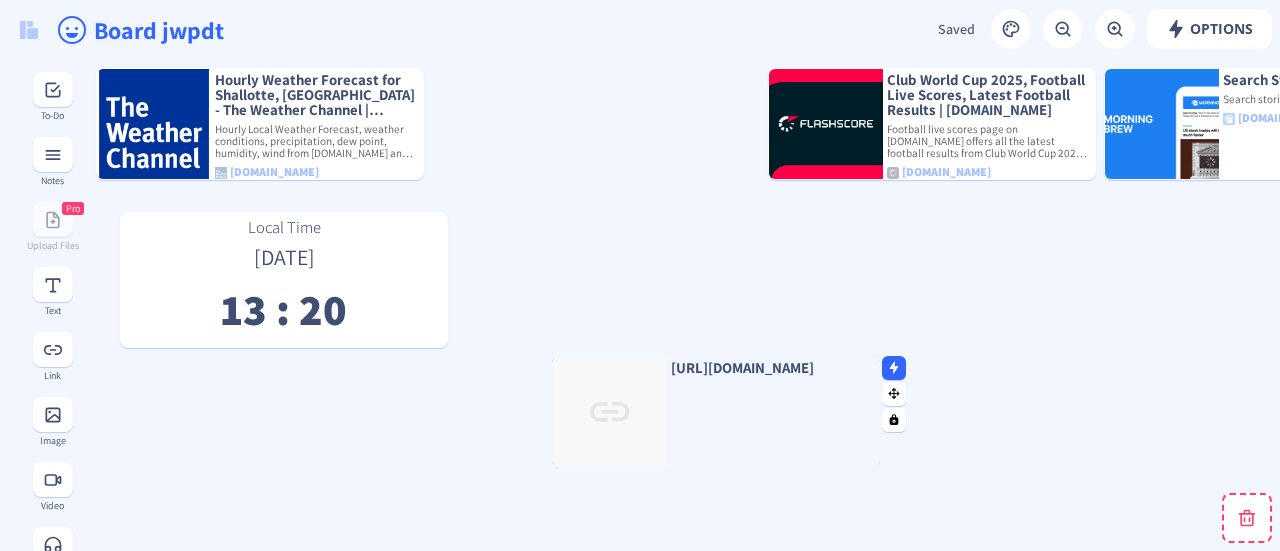 click on "[URL][DOMAIN_NAME]" at bounding box center (716, 370) 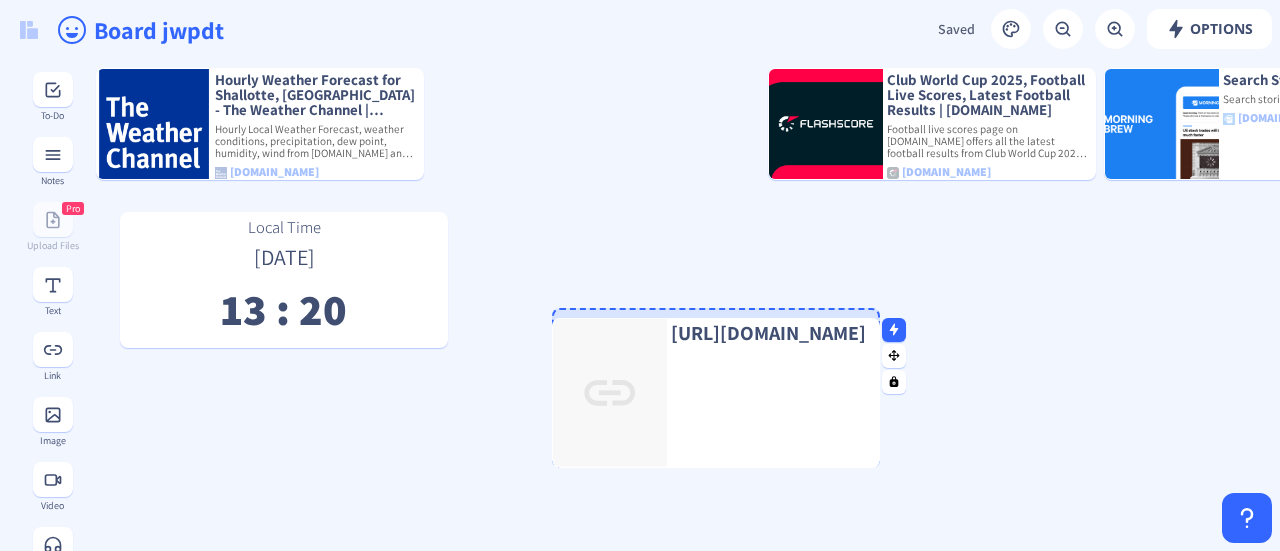 drag, startPoint x: 743, startPoint y: 364, endPoint x: 744, endPoint y: 326, distance: 38.013157 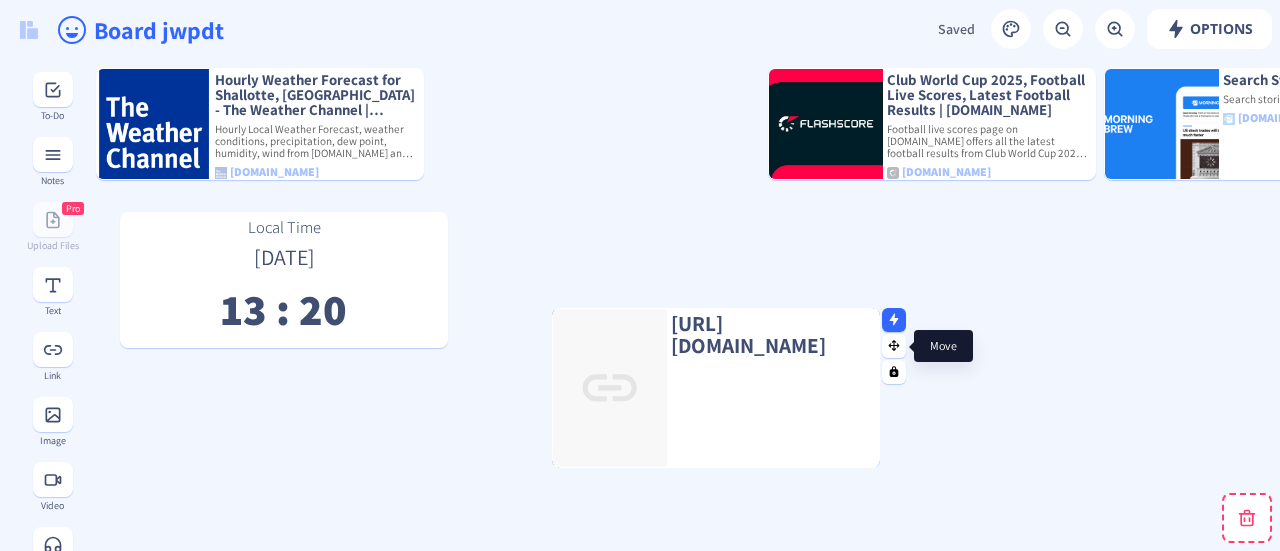 click 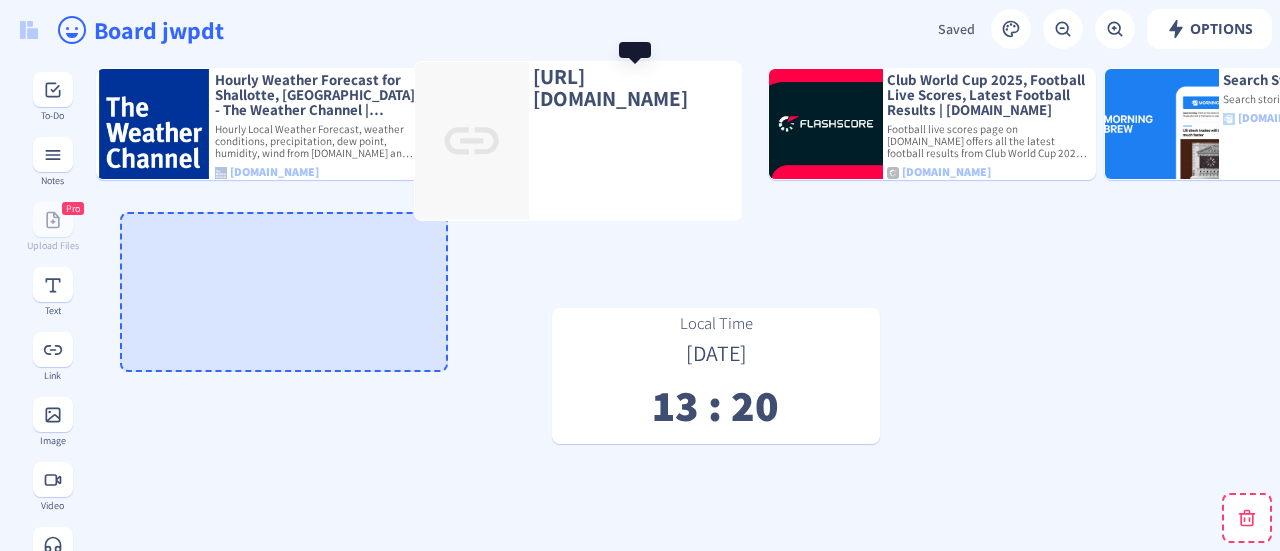 drag, startPoint x: 861, startPoint y: 345, endPoint x: 724, endPoint y: 98, distance: 282.44998 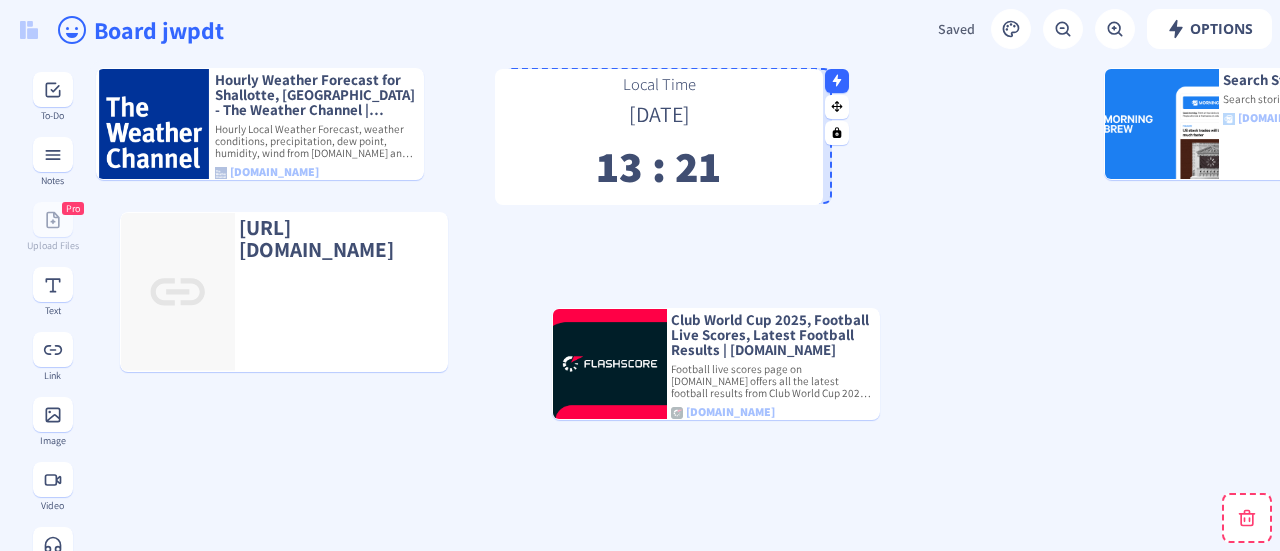 drag, startPoint x: 760, startPoint y: 318, endPoint x: 703, endPoint y: 79, distance: 245.70308 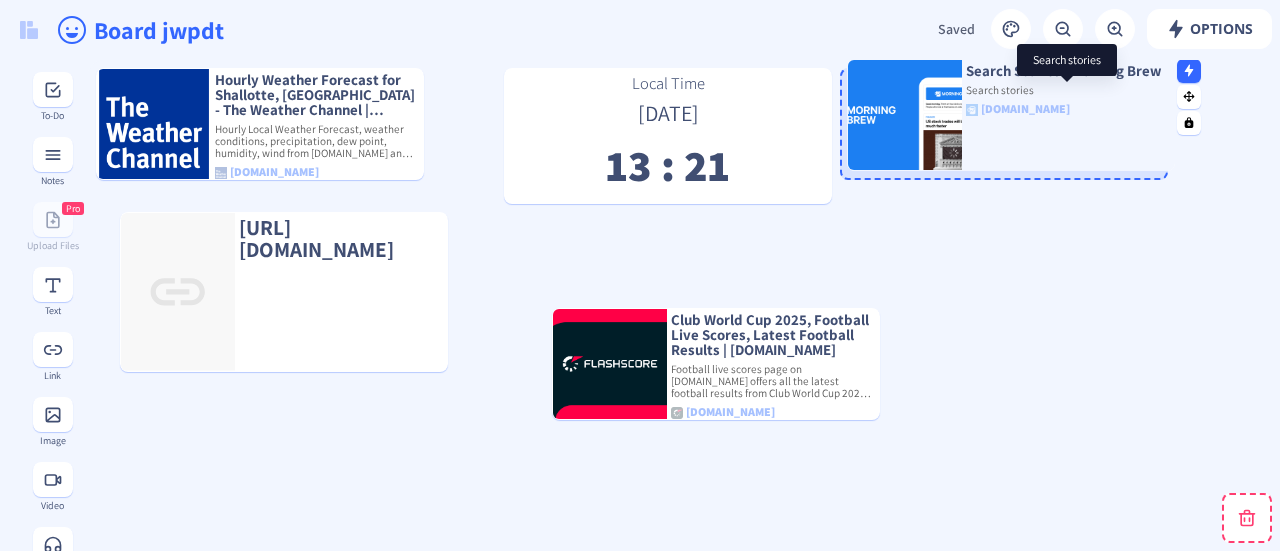 drag, startPoint x: 1226, startPoint y: 94, endPoint x: 968, endPoint y: 85, distance: 258.15692 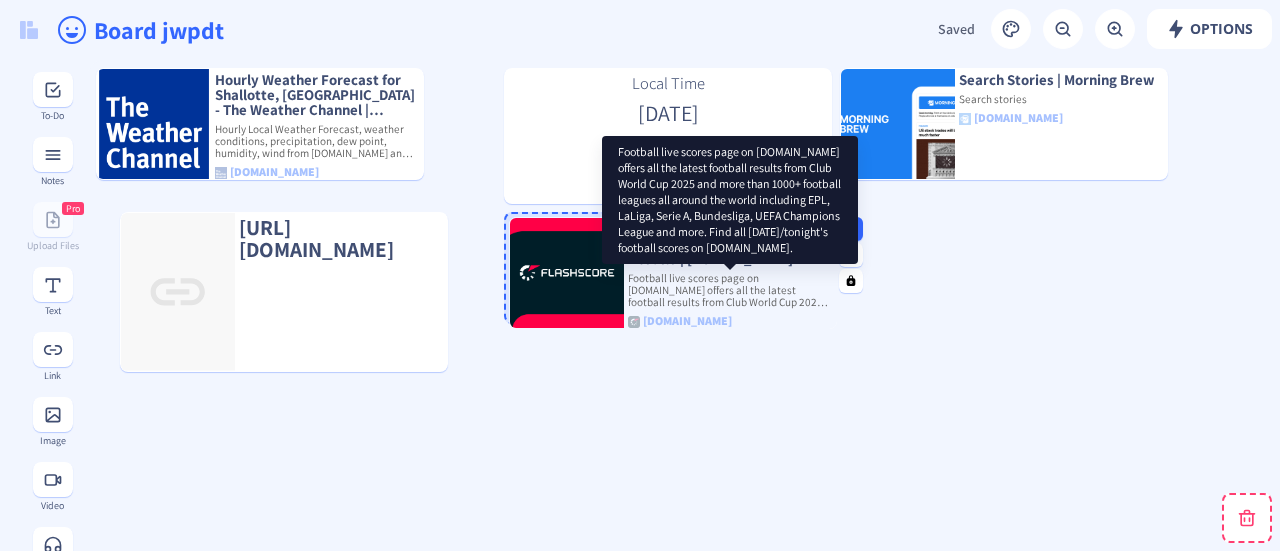 drag, startPoint x: 812, startPoint y: 388, endPoint x: 769, endPoint y: 300, distance: 97.94386 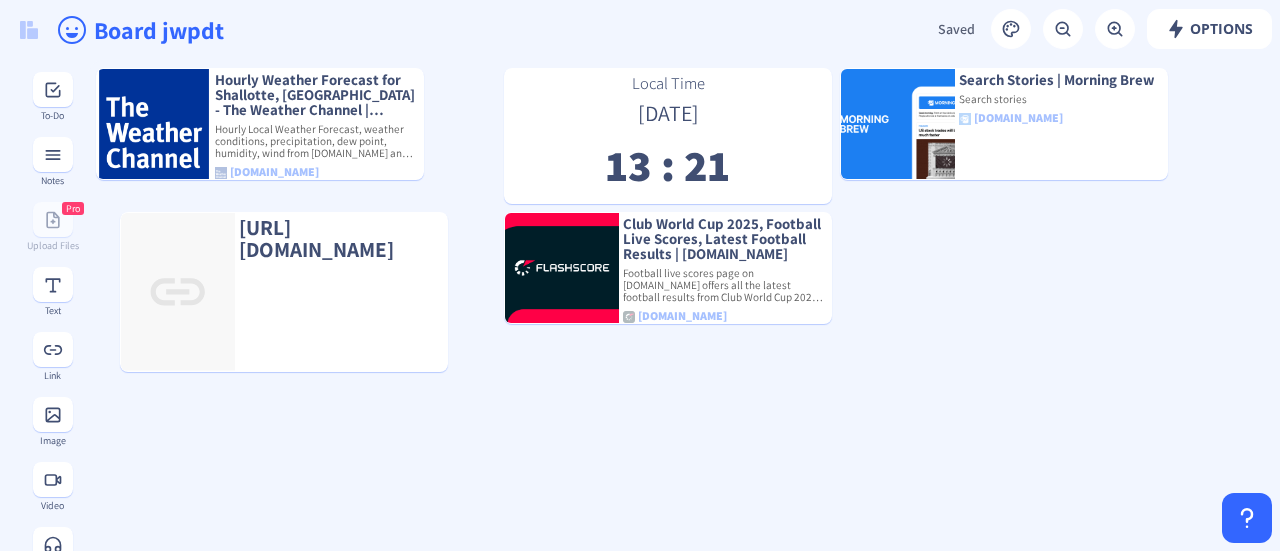 click on "Local Time Tue, 01 Jul, 2025   13 : 21  Hourly Weather Forecast for Shallotte, NC - The Weather Channel | Weather.com Hourly Local Weather Forecast, weather conditions, precipitation, dew point, humidity, wind from Weather.com and The Weather Channel weather.com  https://www.marketwatch.com/market-data/currencies   Club World Cup 2025, Football Live Scores, Latest Football Results | Flashscore.com Football live scores page on Flashscore.com offers all the latest football results from Club World Cup 2025 and more than 1000+ football leagues all around the world including EPL, LaLiga, Serie A, Bundesliga, UEFA Champions League and more. Find all today's/tonight's football scores on Flashscore.com. flashscore.com  Search Stories | Morning Brew Search stories morningbrew.com" 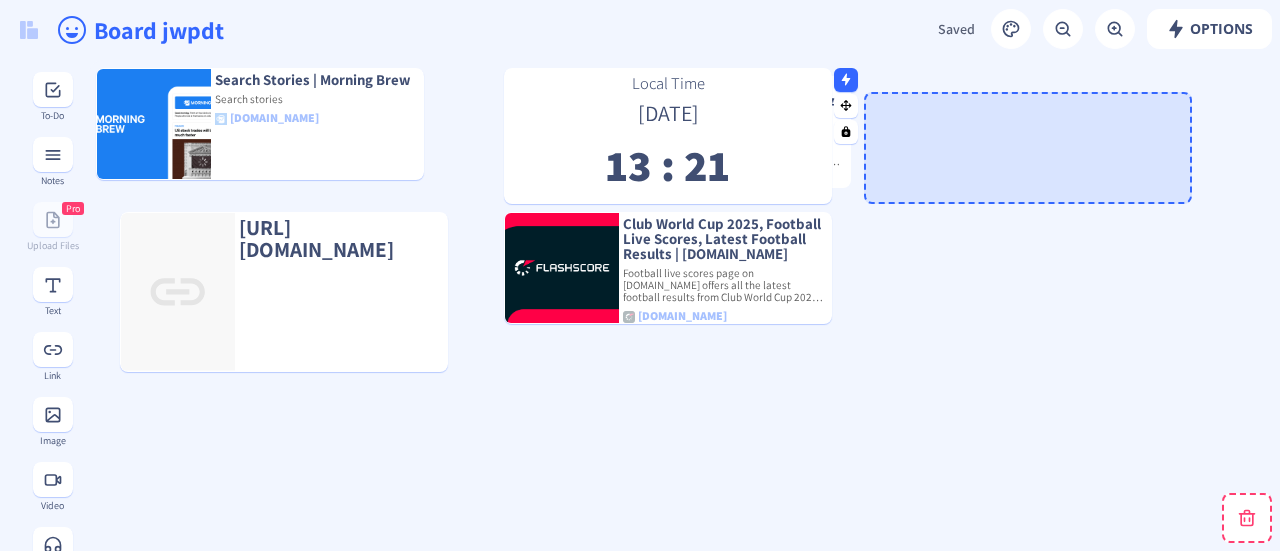 drag, startPoint x: 331, startPoint y: 119, endPoint x: 759, endPoint y: 127, distance: 428.07477 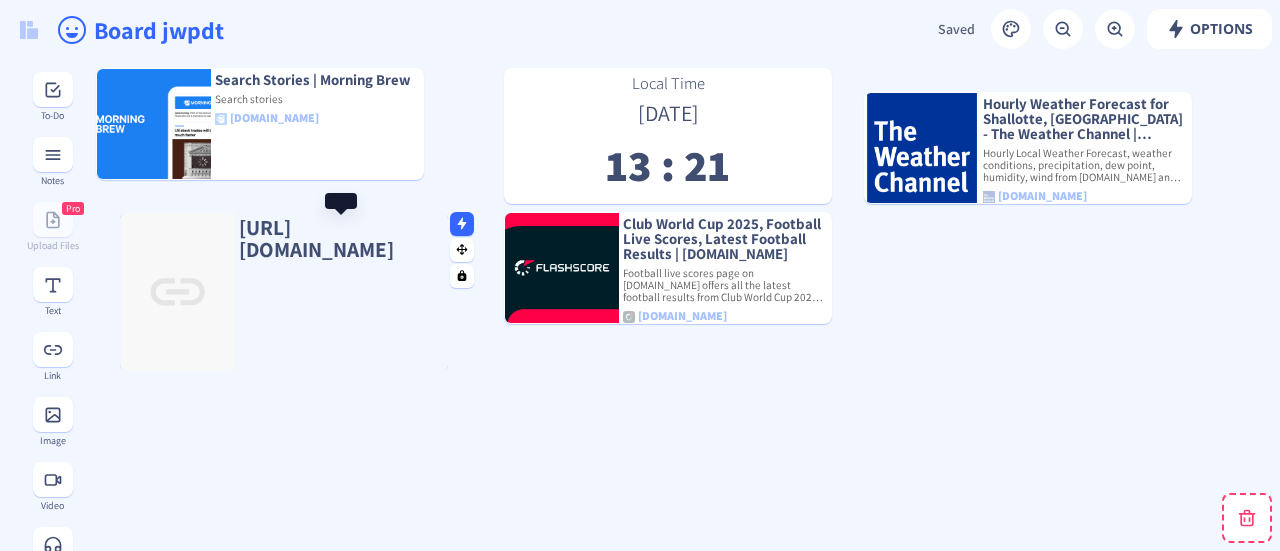 click on "[URL][DOMAIN_NAME]" at bounding box center [341, 238] 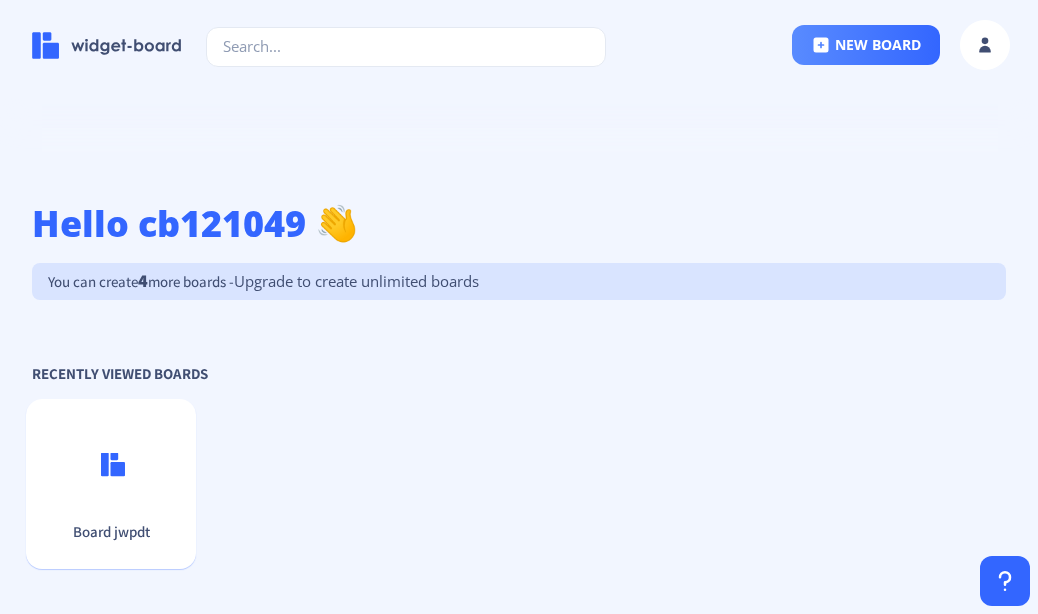 scroll, scrollTop: 0, scrollLeft: 0, axis: both 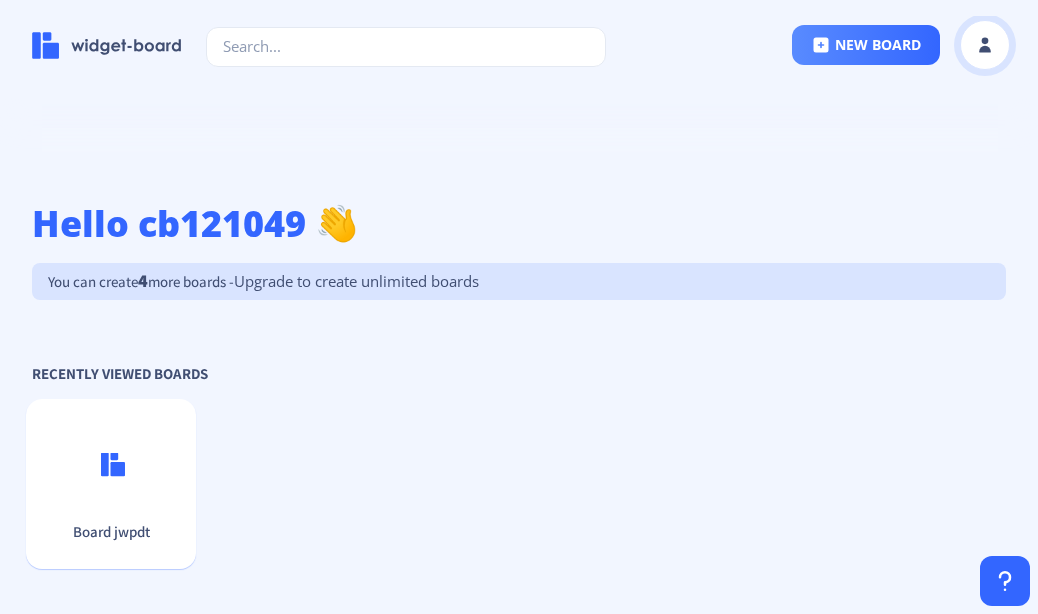 click 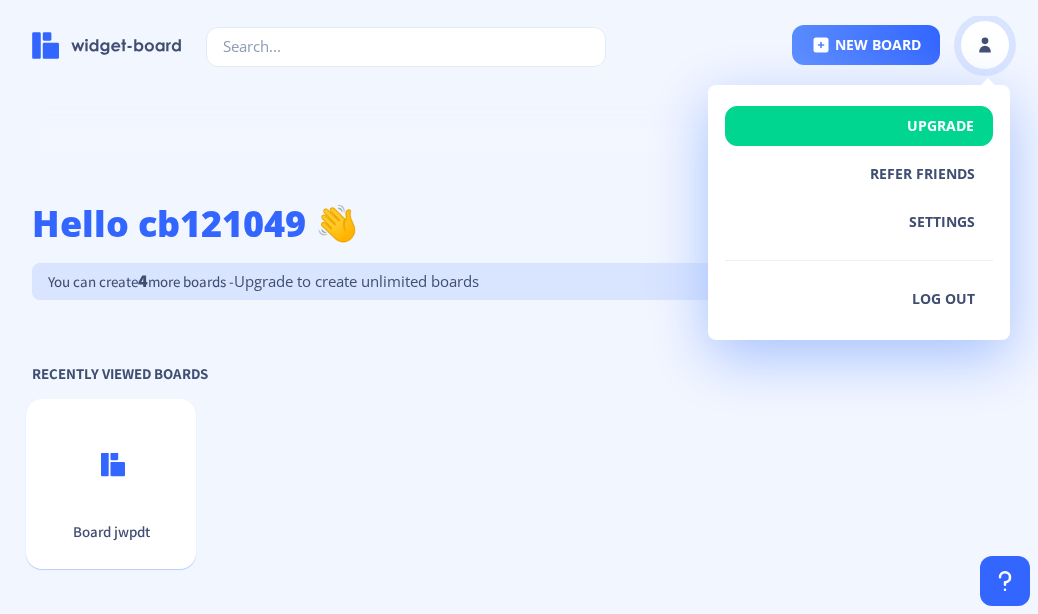 click 